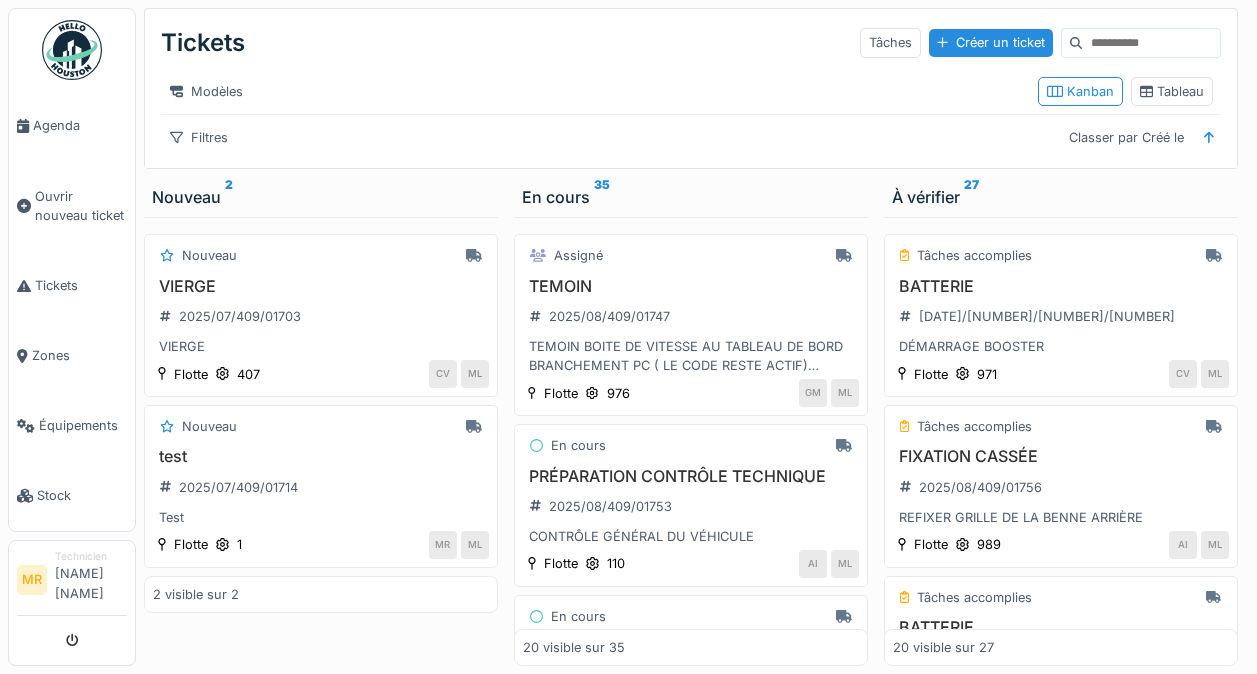 scroll, scrollTop: 0, scrollLeft: 0, axis: both 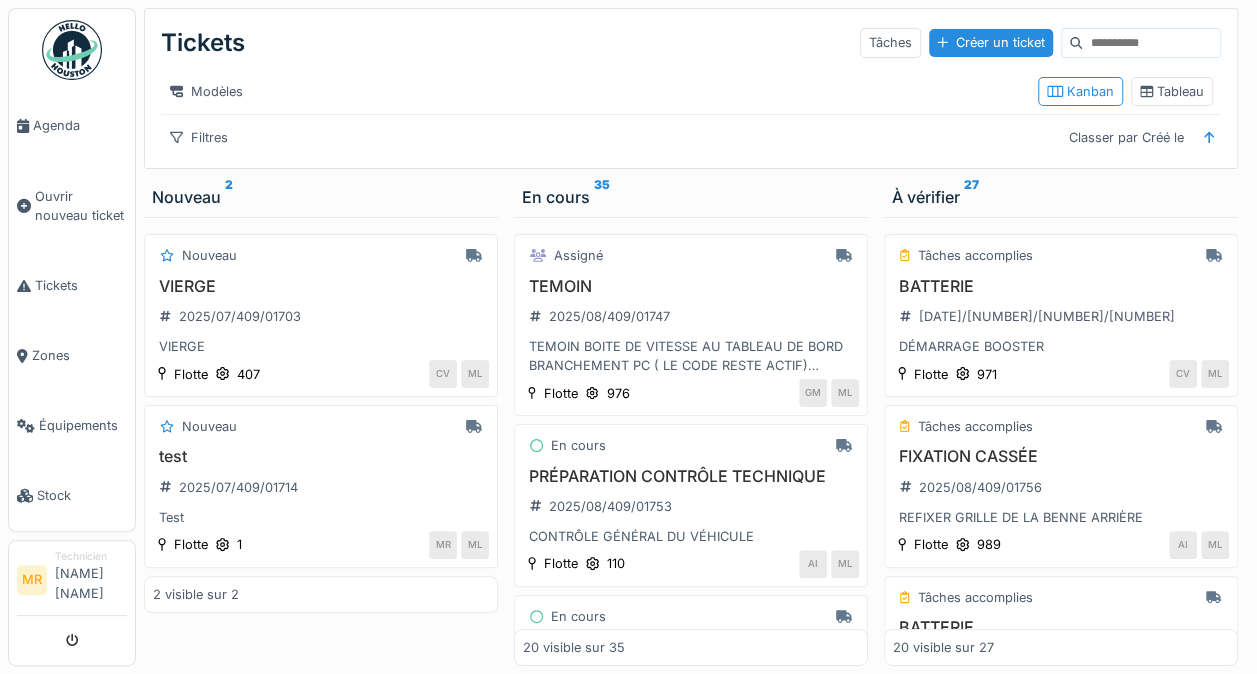 click on "Ouvrir nouveau ticket" at bounding box center (81, 206) 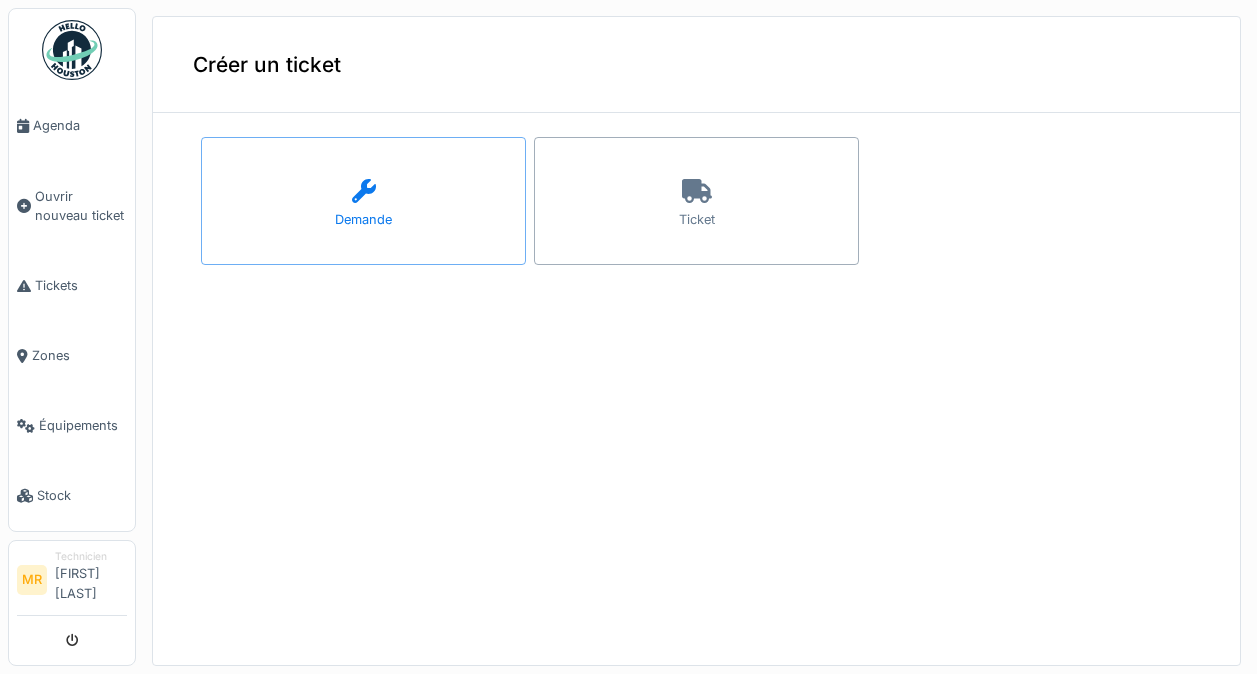 scroll, scrollTop: 0, scrollLeft: 0, axis: both 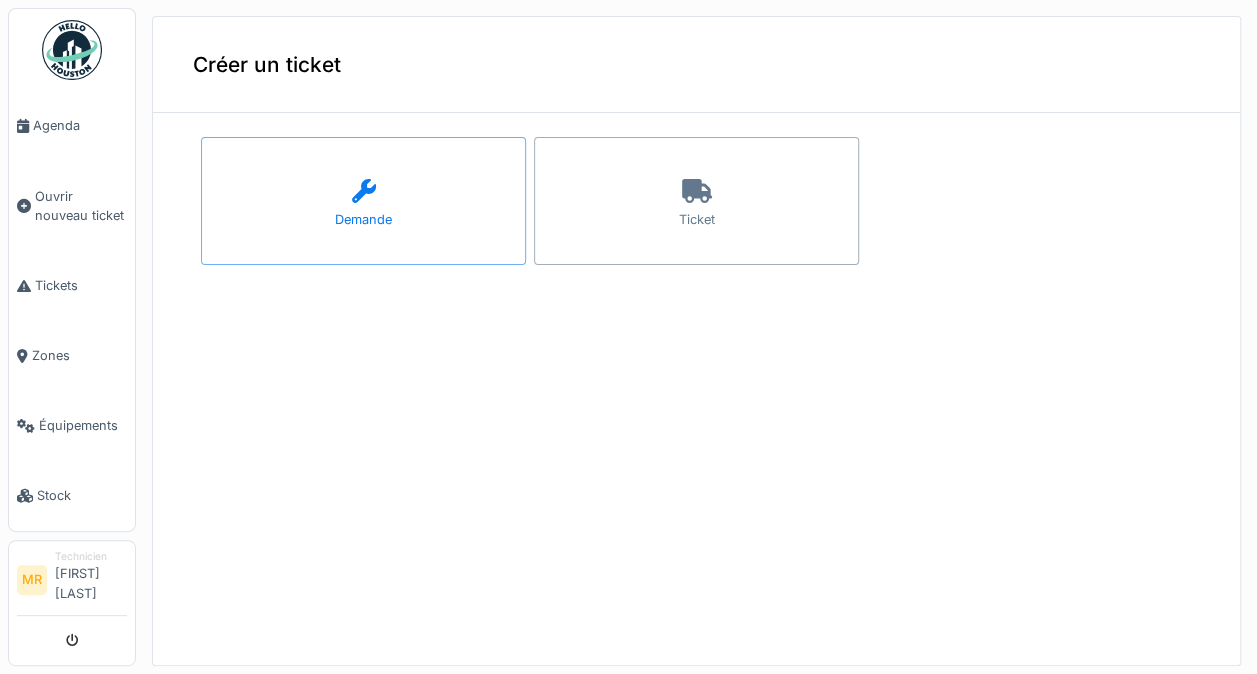 click on "Ticket" at bounding box center (696, 201) 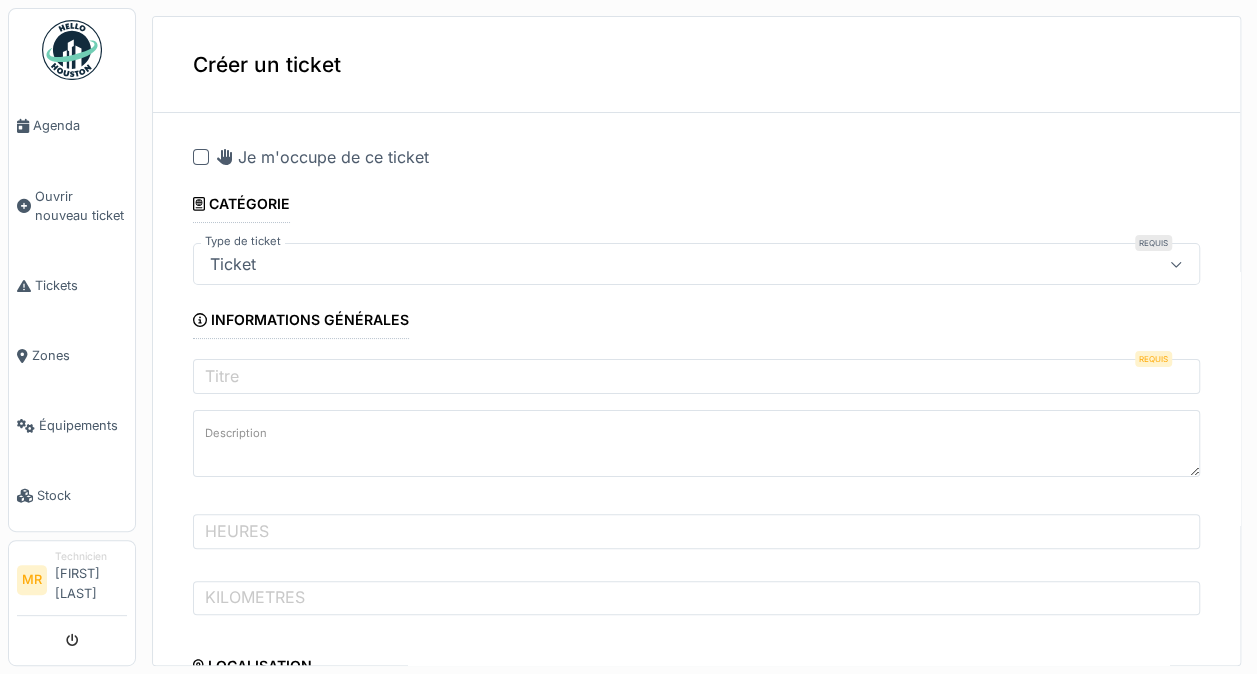 click on "Je m'occupe de ce ticket" at bounding box center [323, 157] 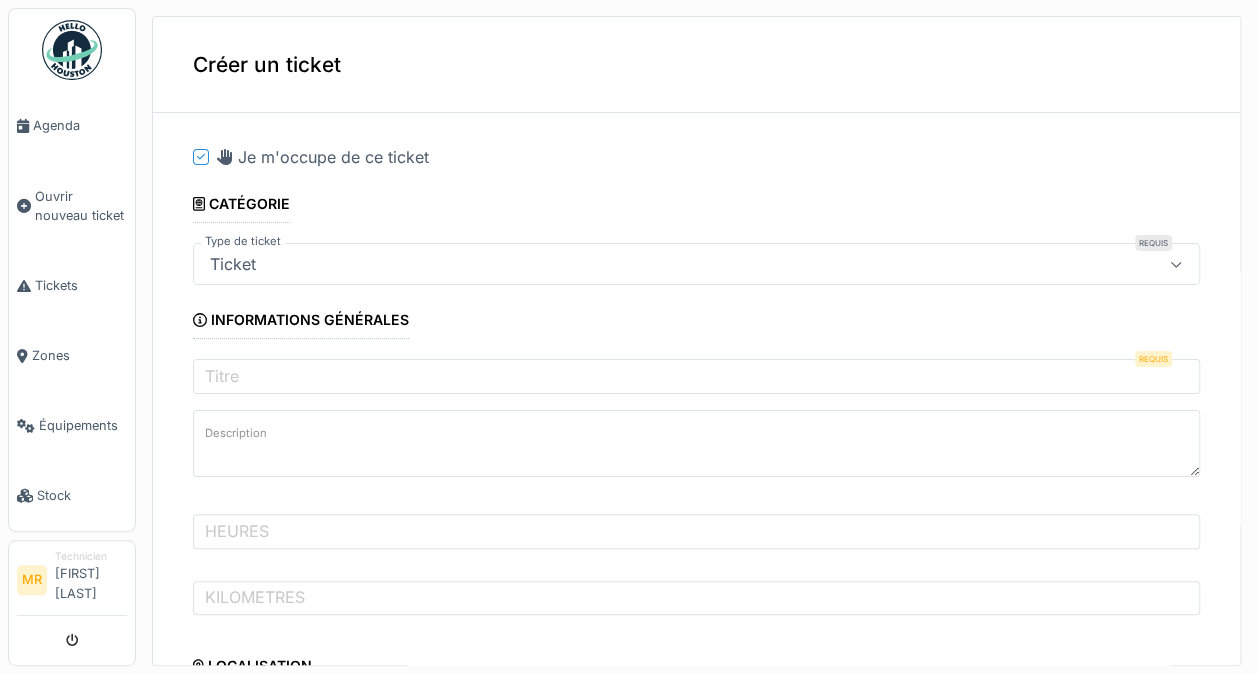click on "Ticket" at bounding box center (646, 264) 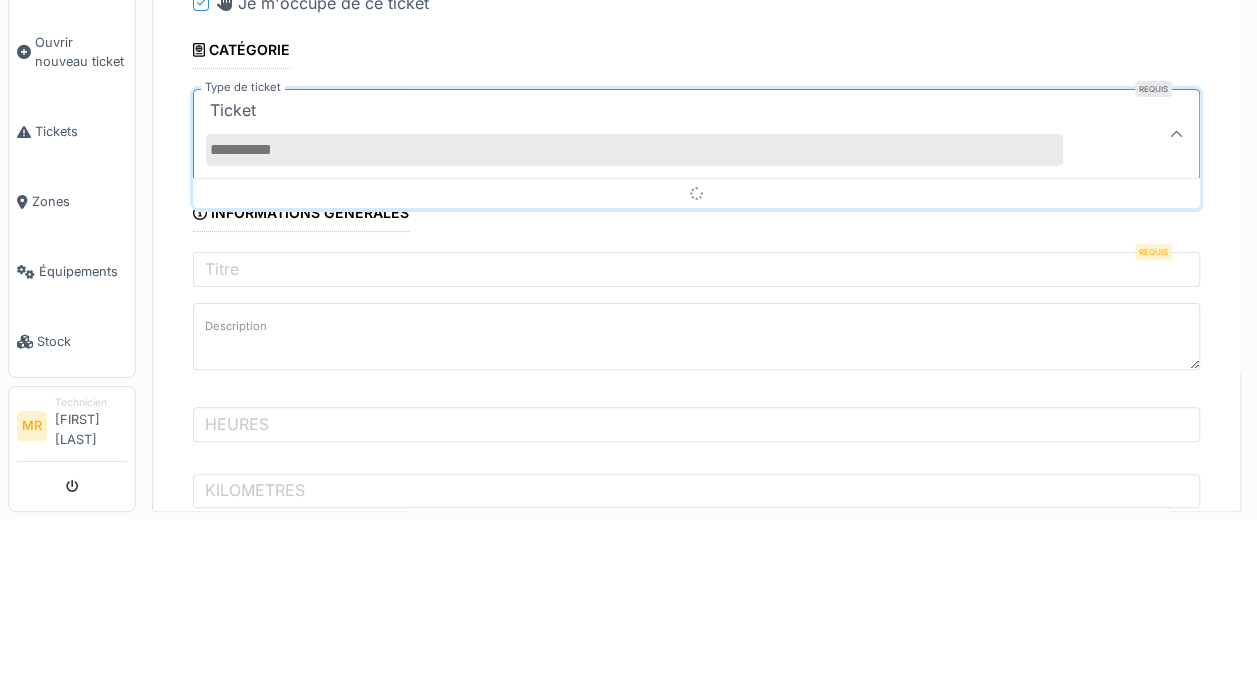 click on "Ticket" at bounding box center [646, 288] 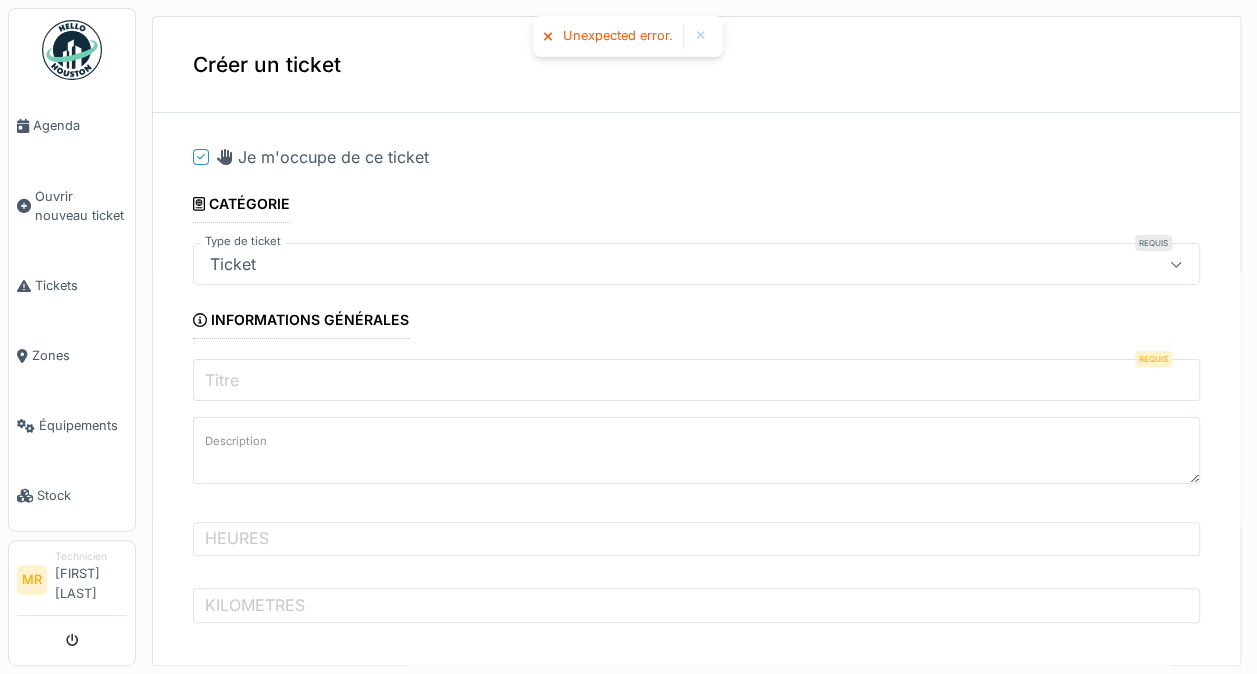 click on "Titre" at bounding box center (696, 380) 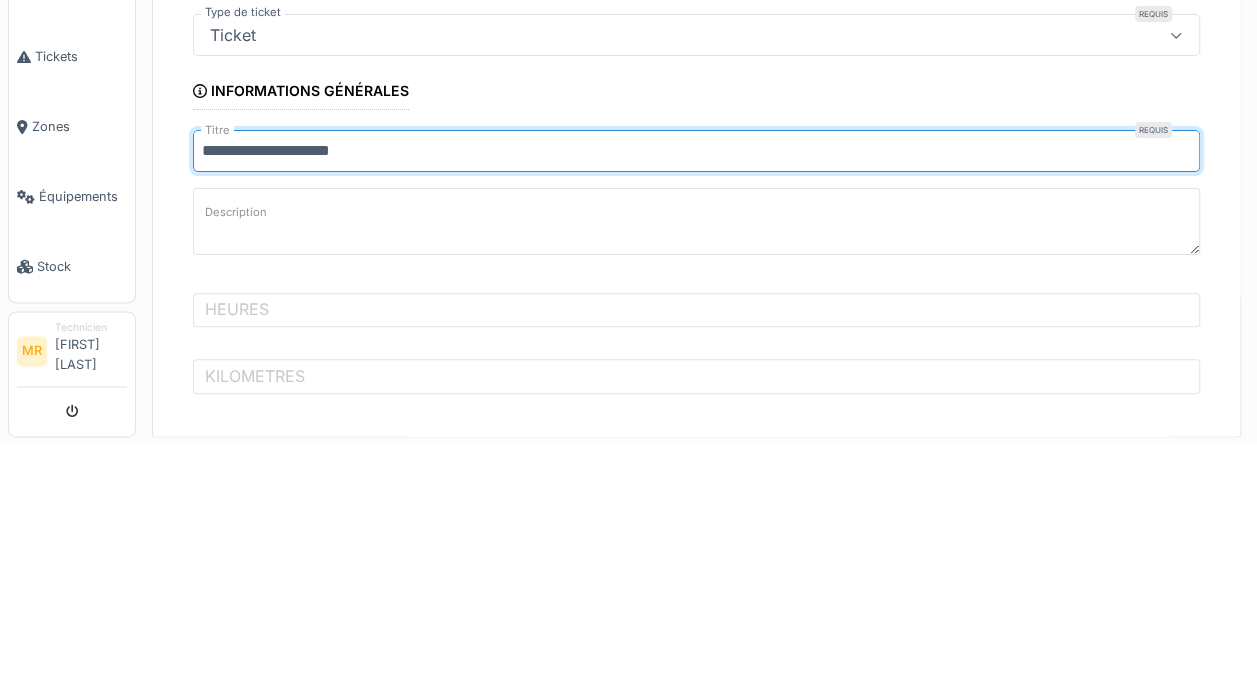 type on "**********" 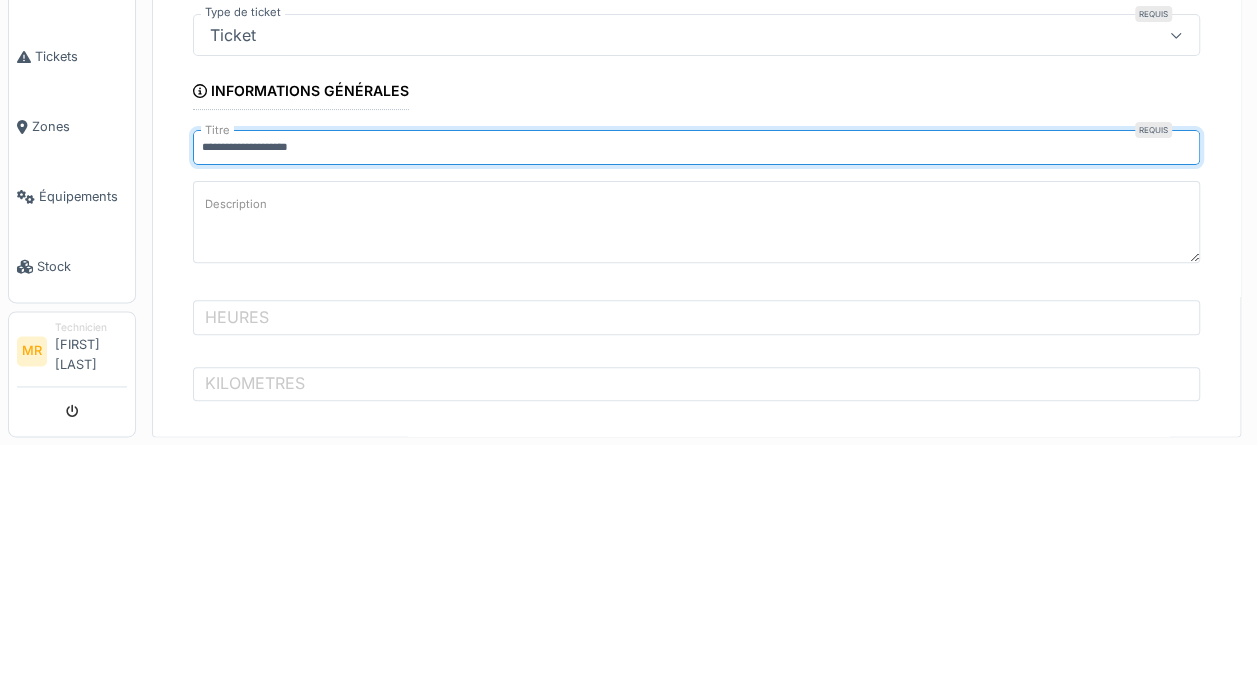 click on "Description" at bounding box center (696, 451) 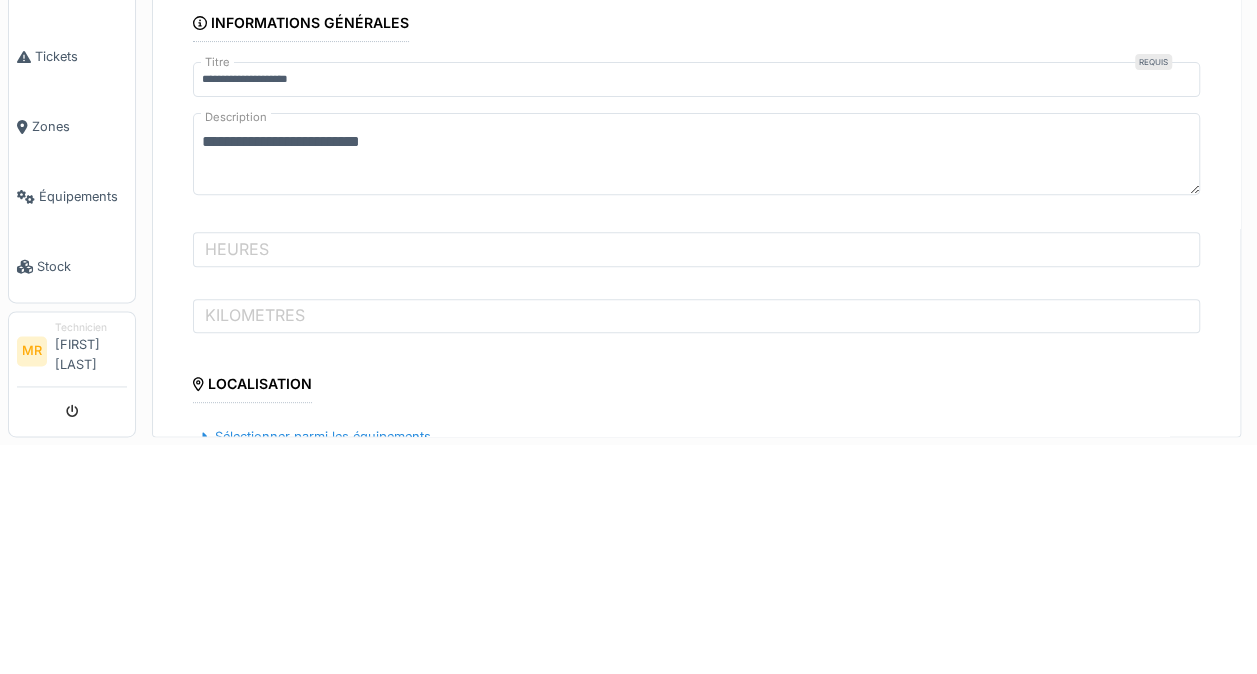 scroll, scrollTop: 156, scrollLeft: 0, axis: vertical 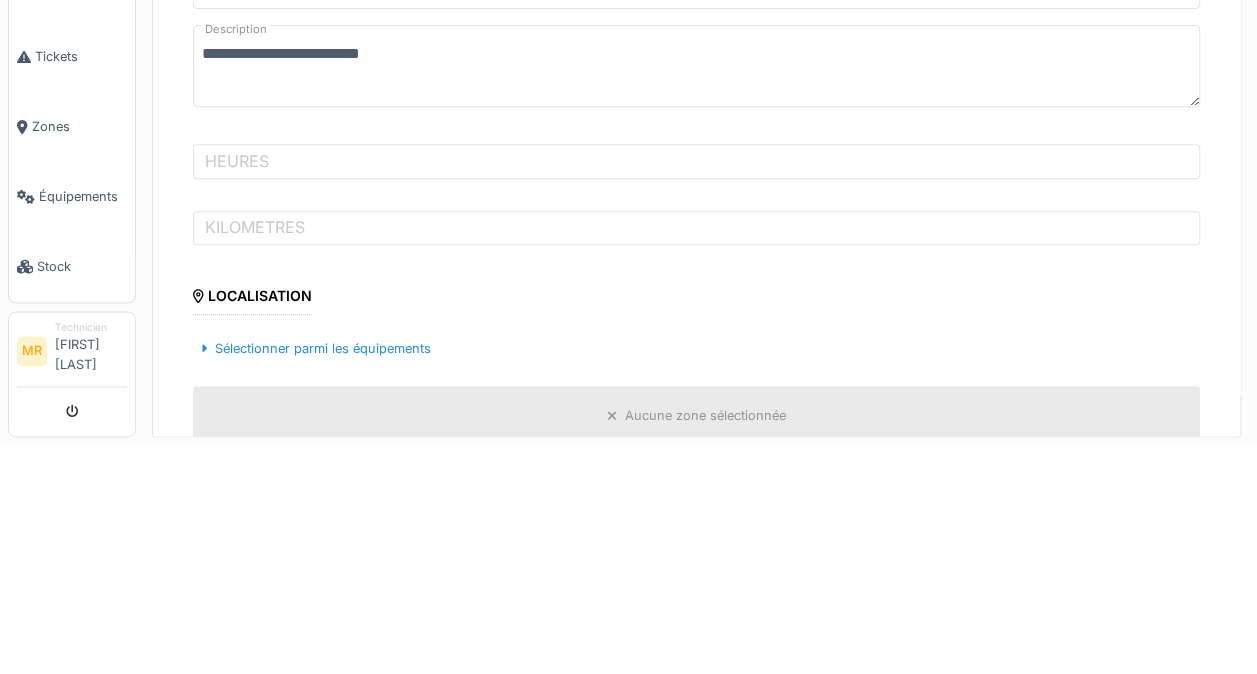 type on "**********" 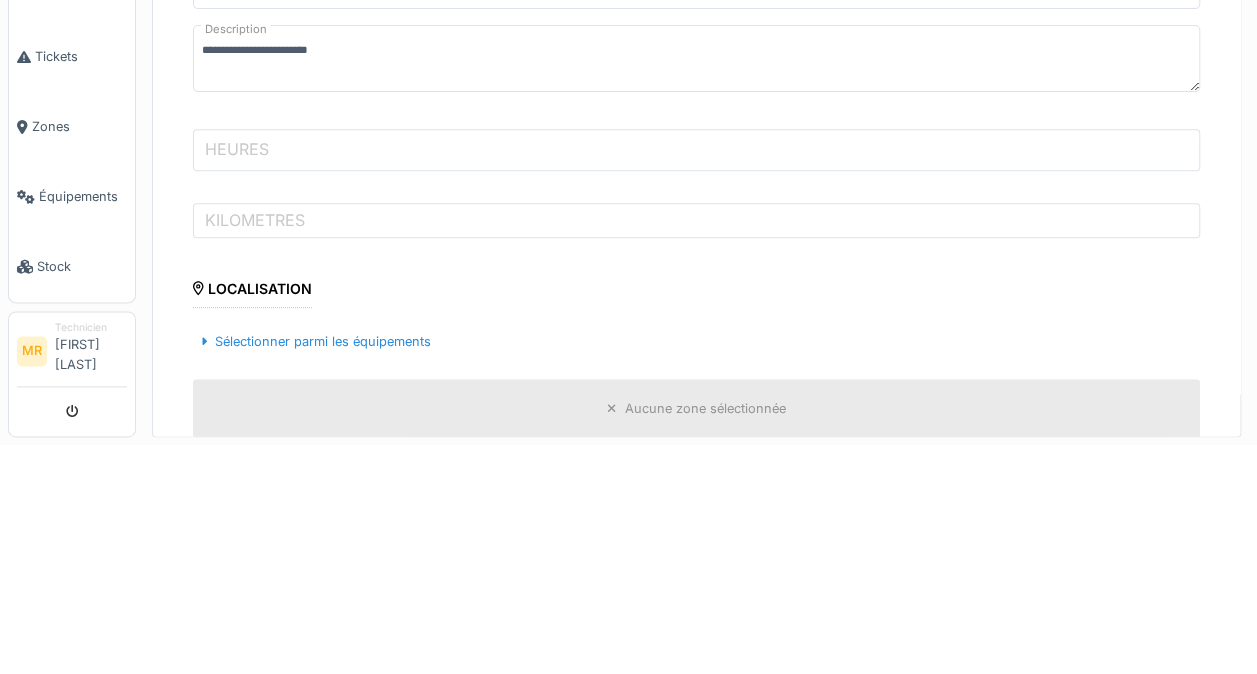 click on "HEURES" at bounding box center (696, 379) 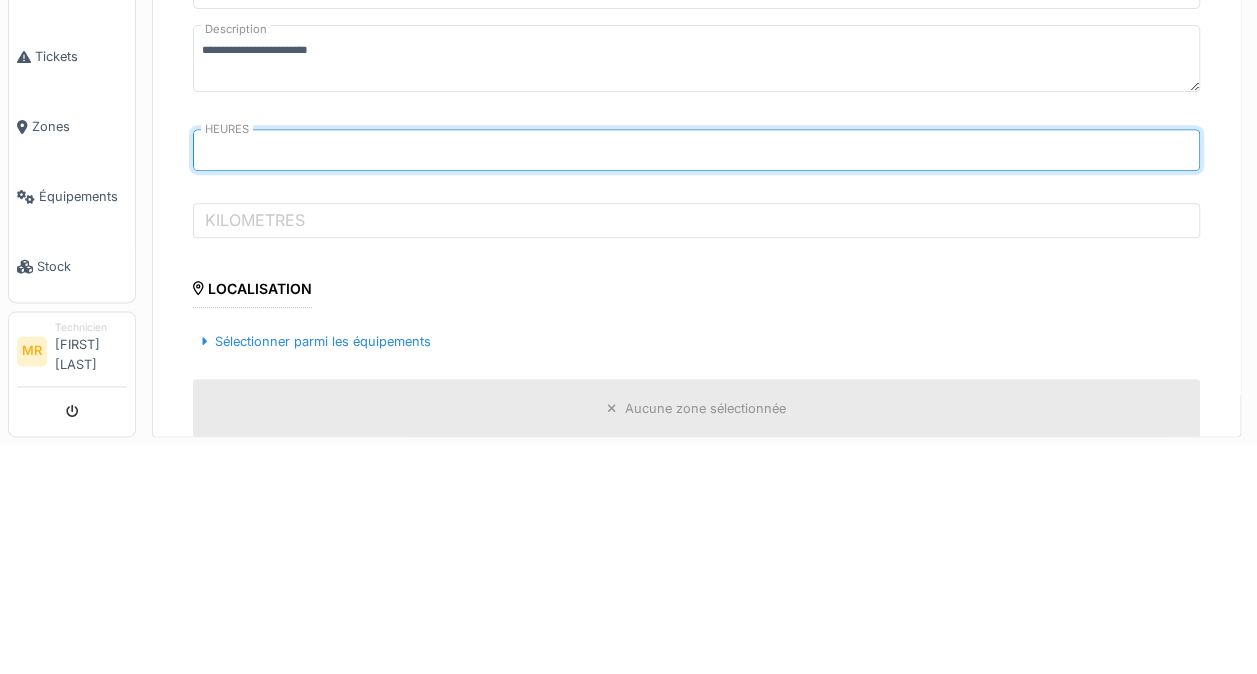 type on "*" 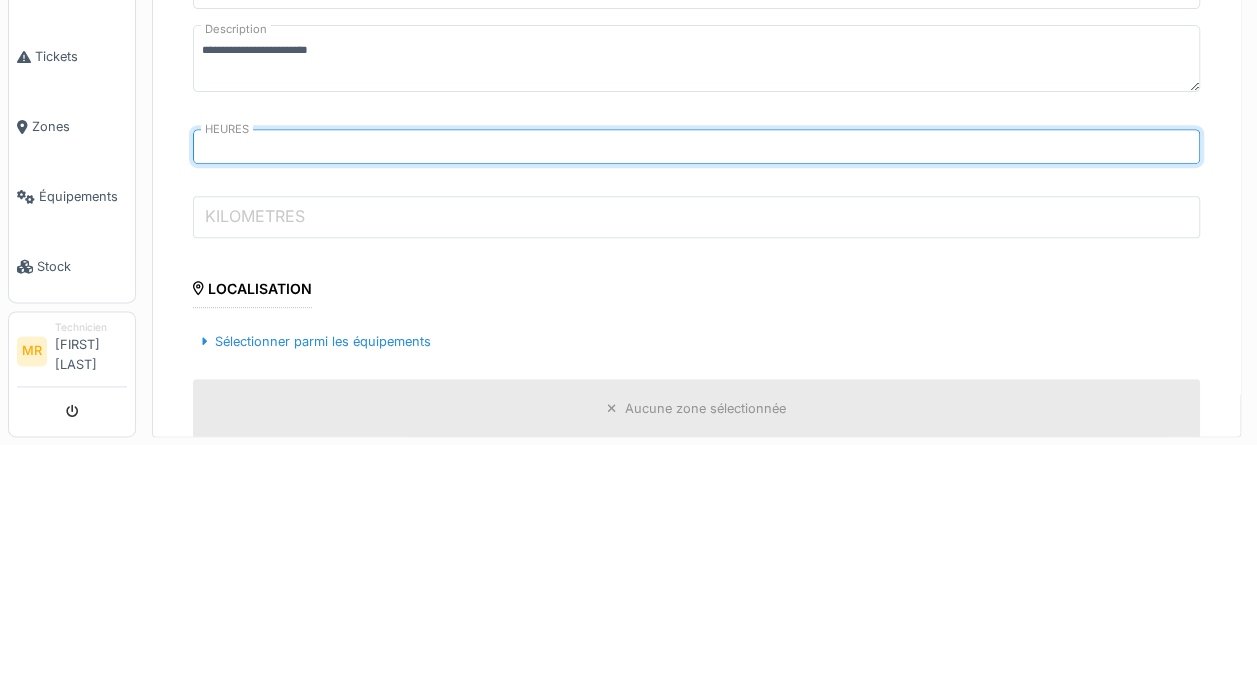 click on "KILOMETRES" at bounding box center (696, 446) 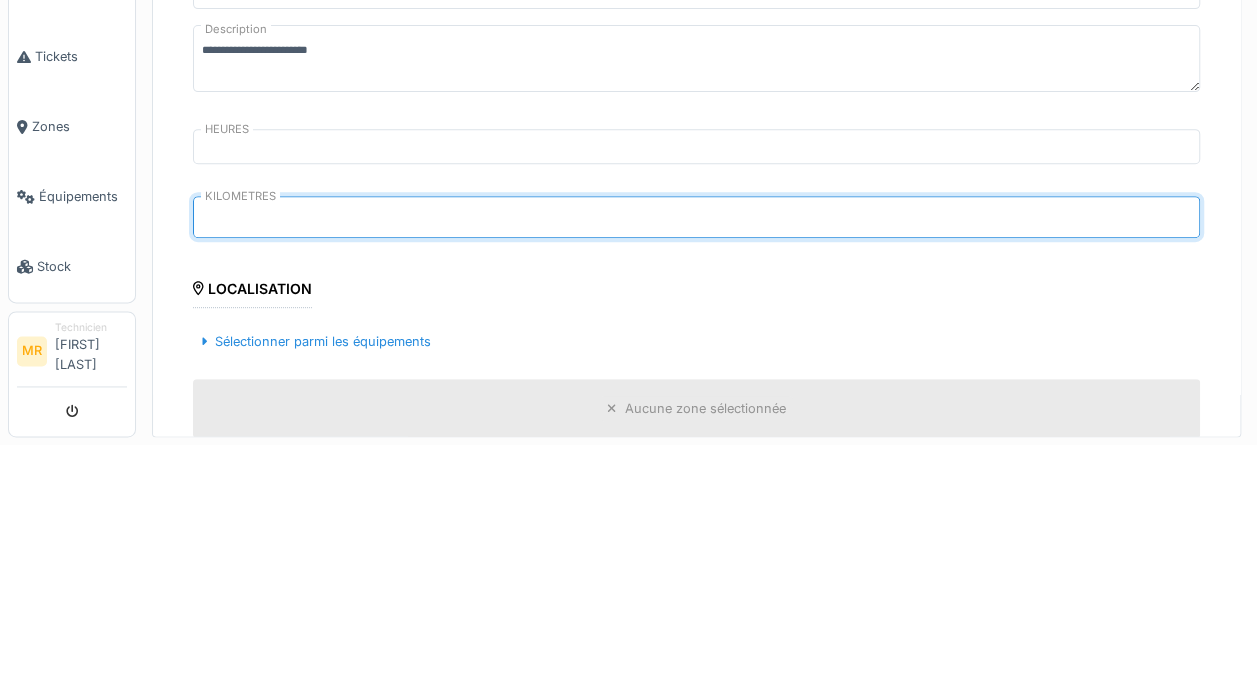 type on "*****" 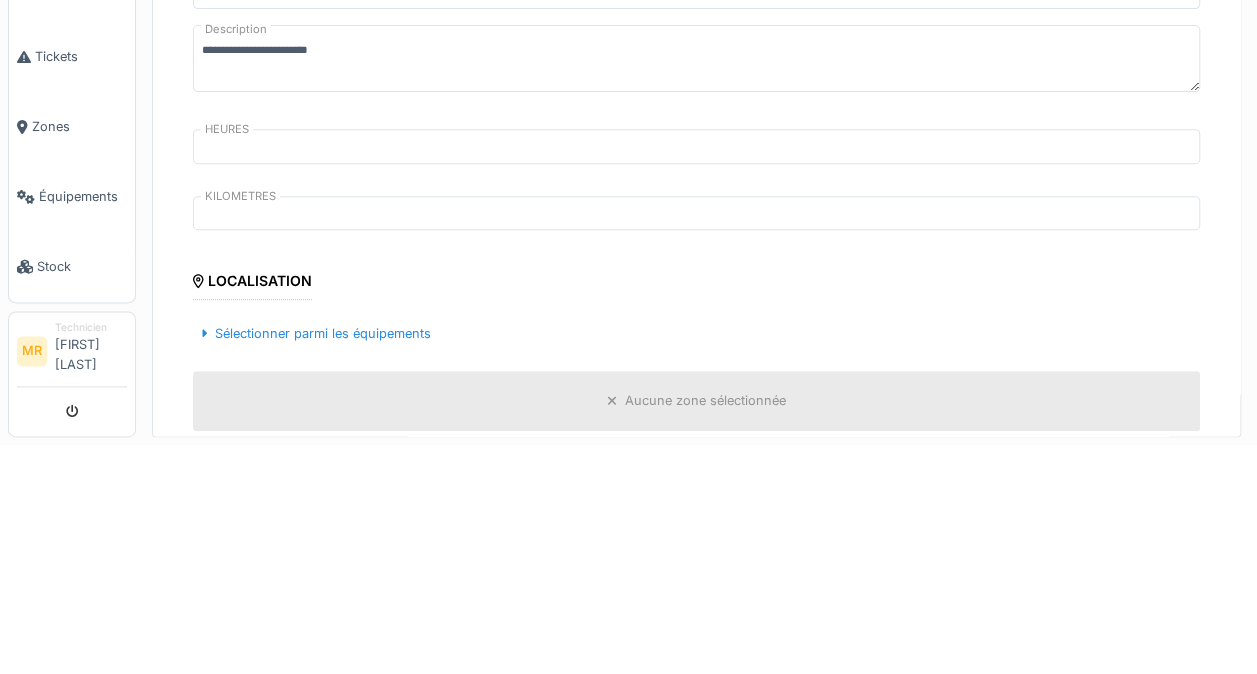 scroll, scrollTop: 353, scrollLeft: 0, axis: vertical 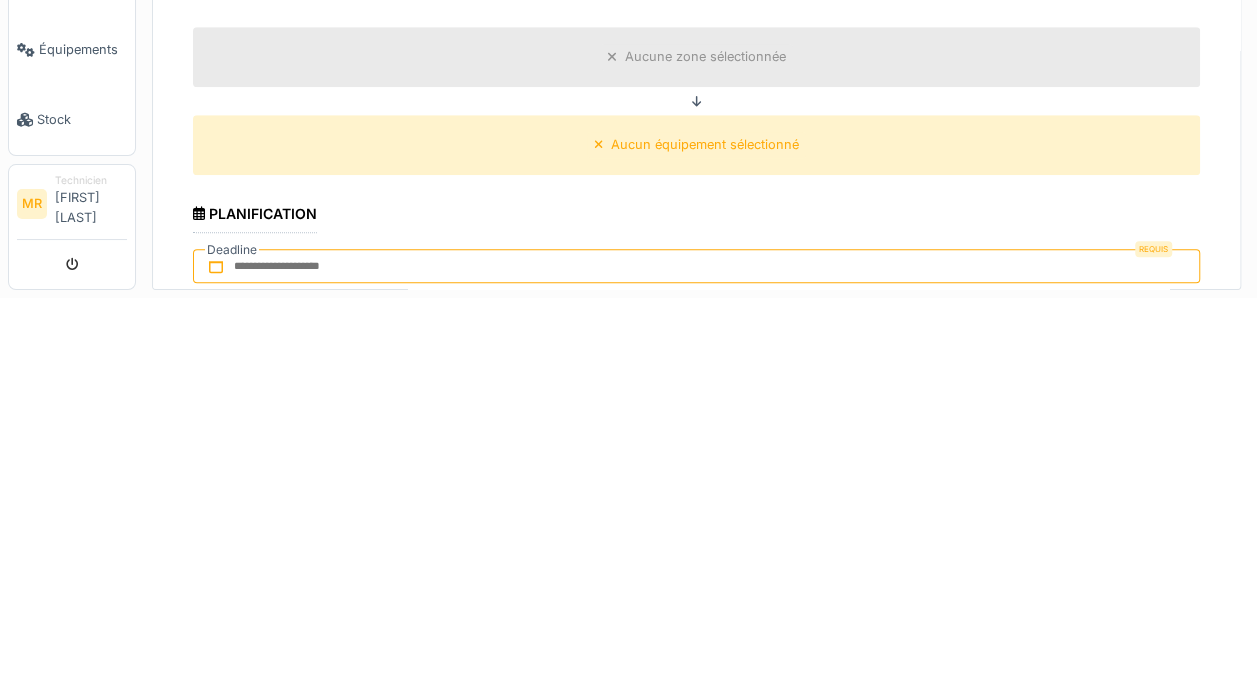 click on "Aucune zone sélectionnée" at bounding box center [696, 432] 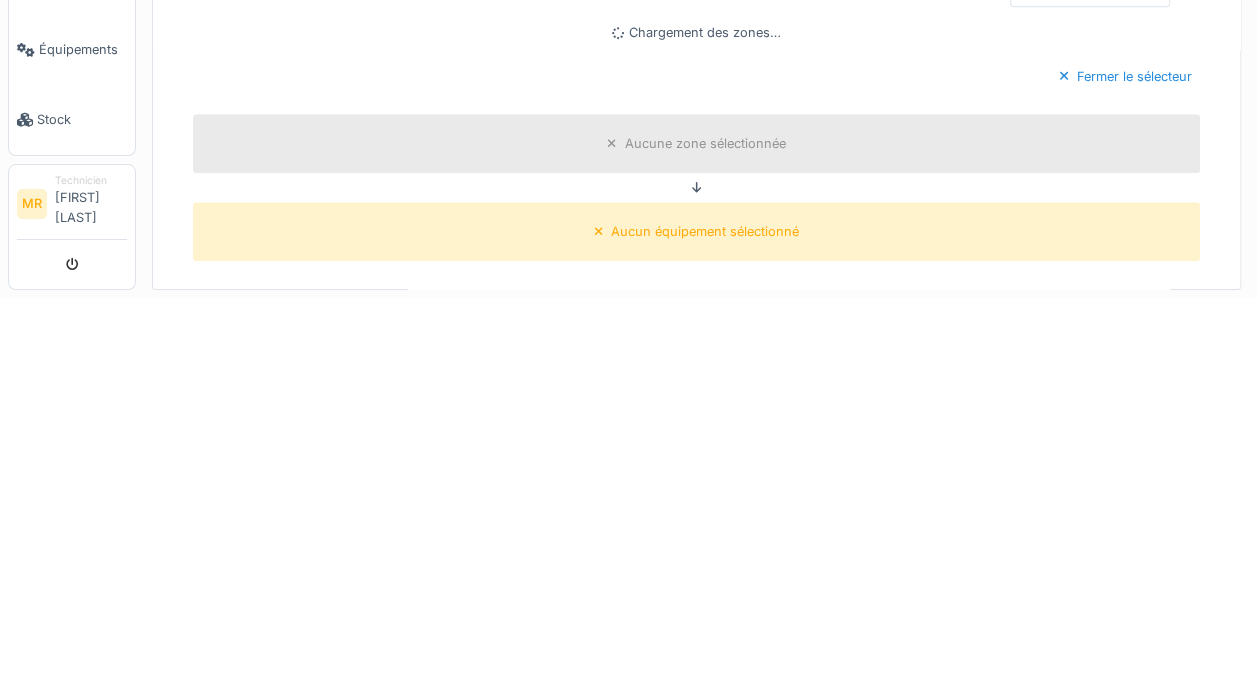 scroll, scrollTop: 5, scrollLeft: 0, axis: vertical 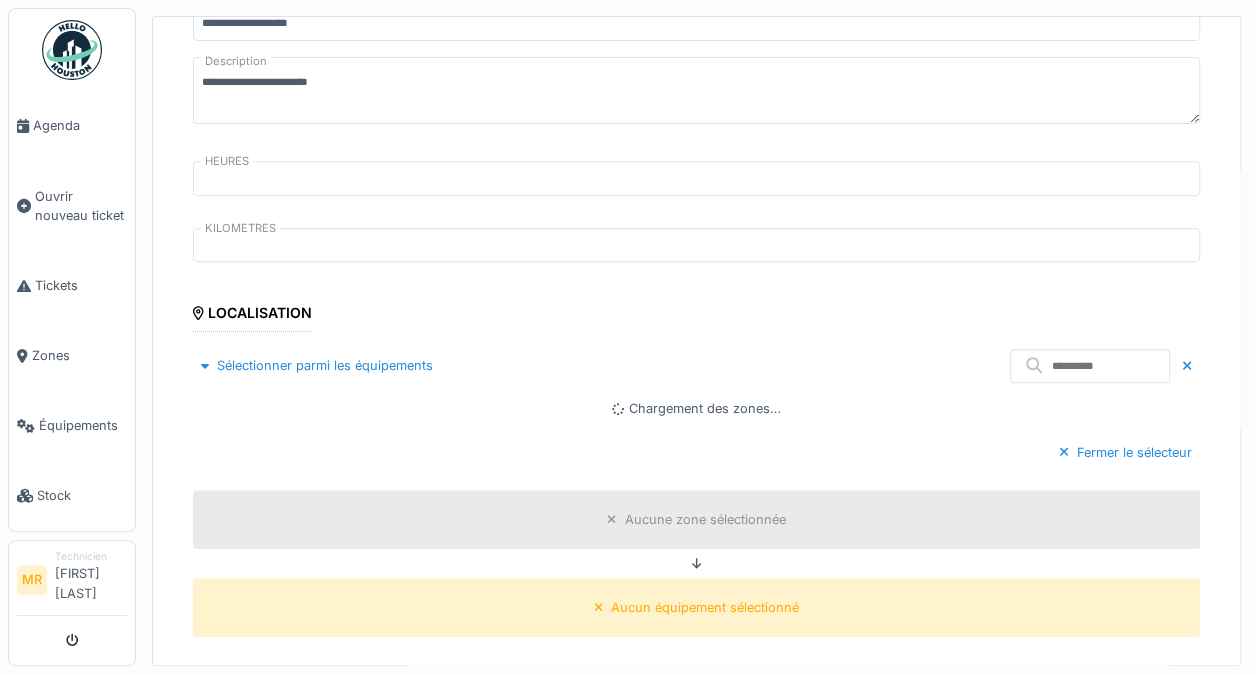 click on "Sélectionner parmi les équipements" at bounding box center [317, 365] 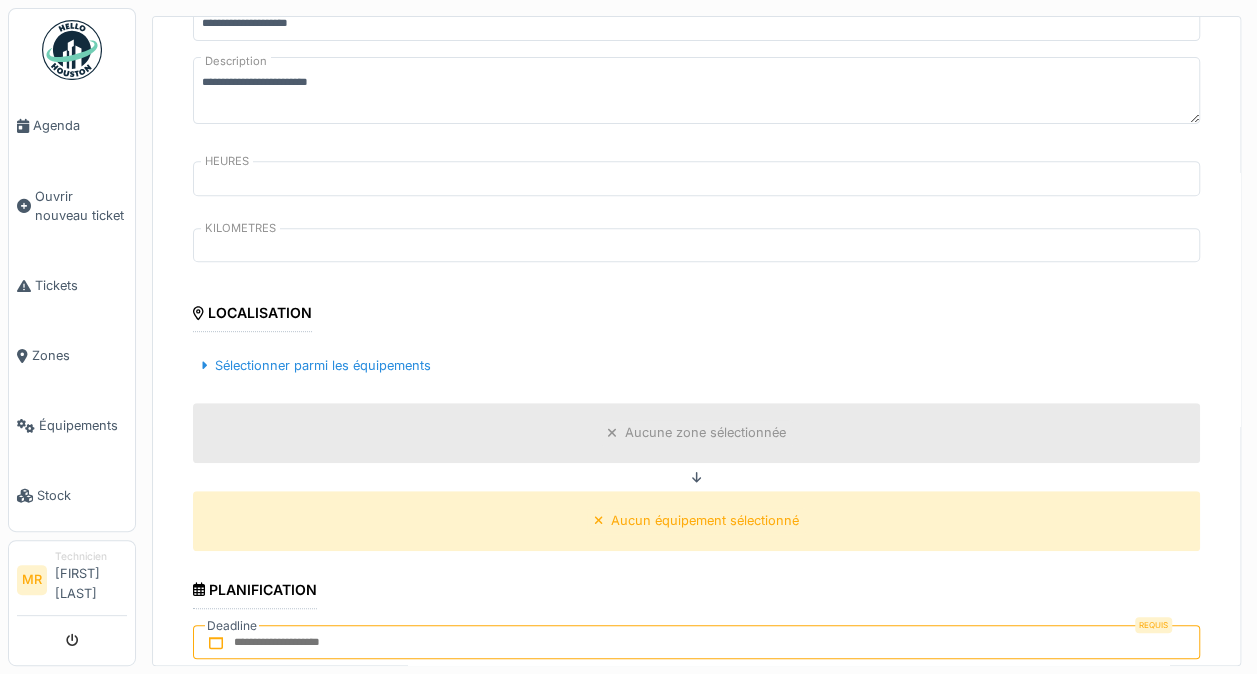 click on "Sélectionner parmi les équipements" at bounding box center [316, 365] 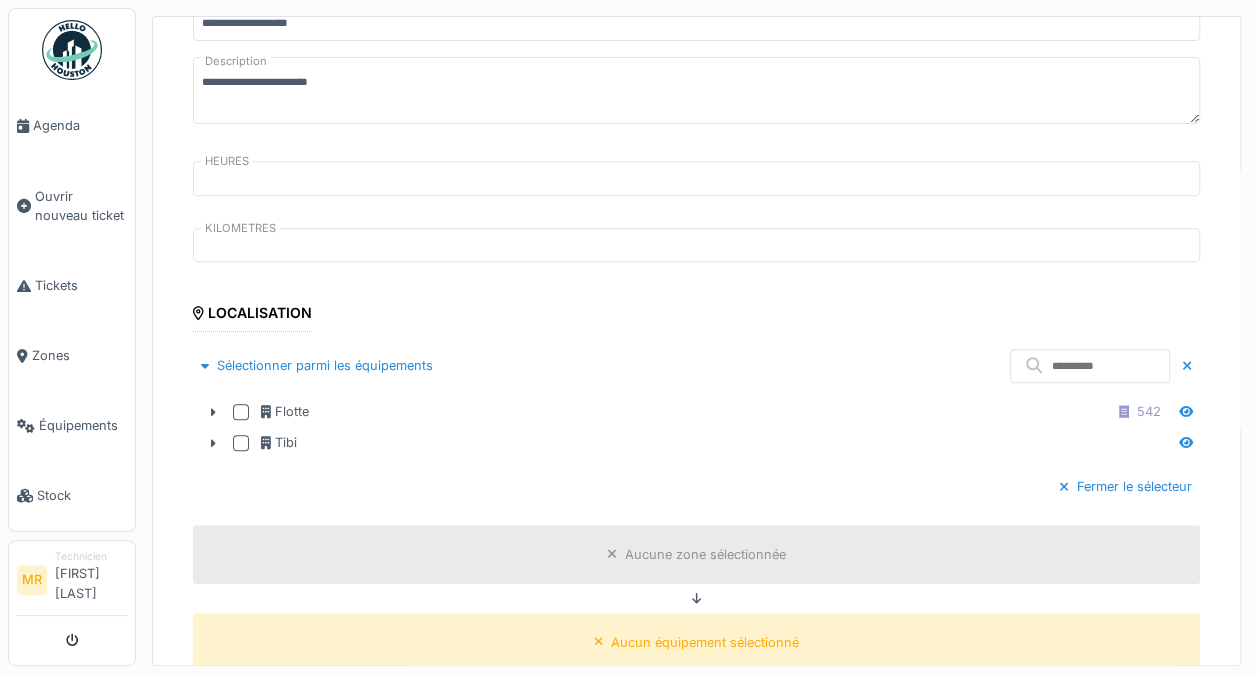 click at bounding box center (241, 412) 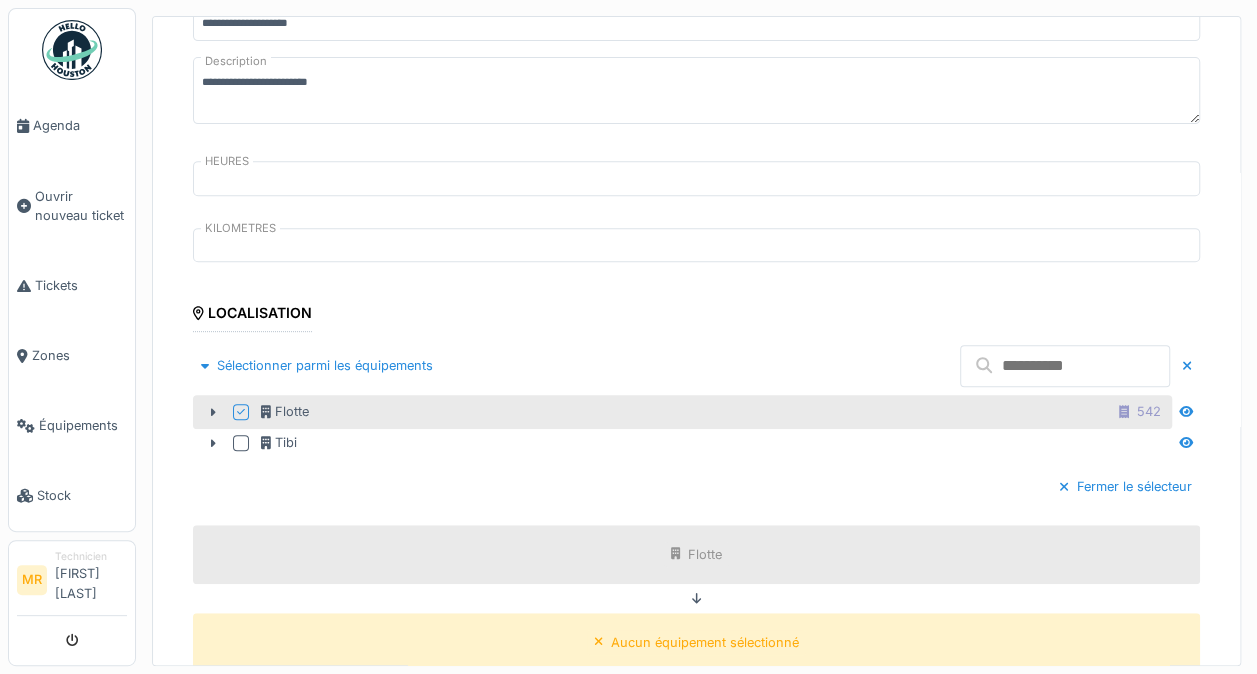 click at bounding box center (1065, 366) 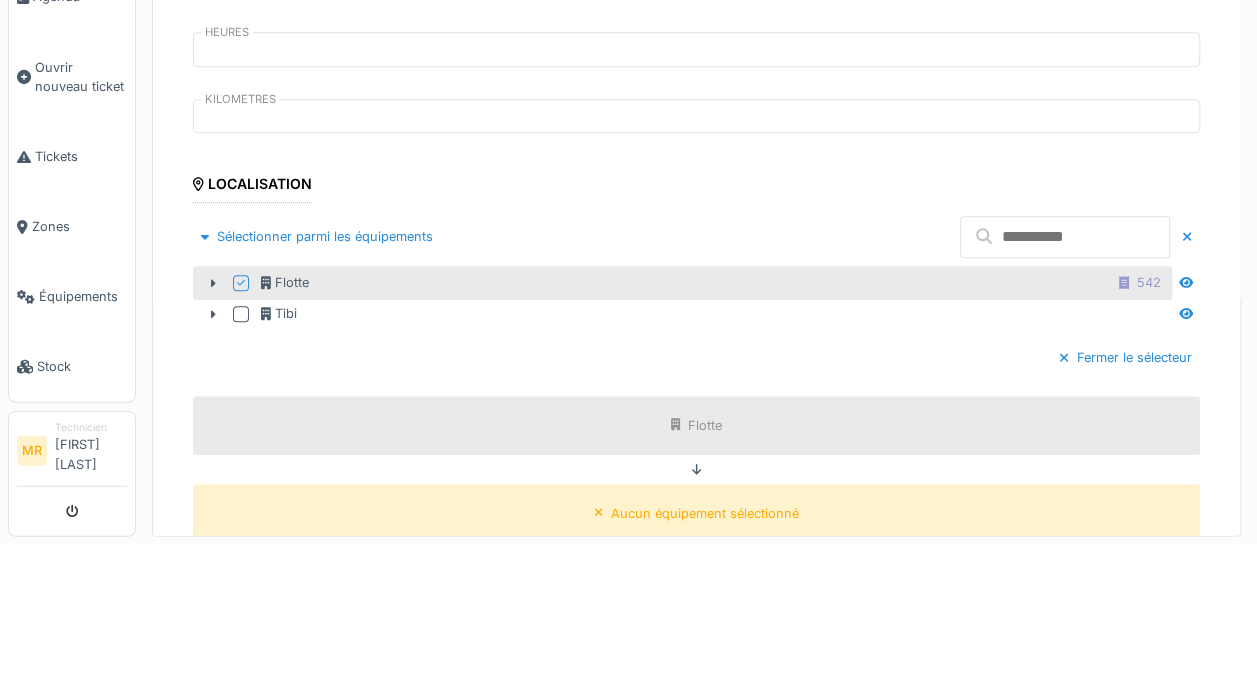 scroll, scrollTop: 5, scrollLeft: 0, axis: vertical 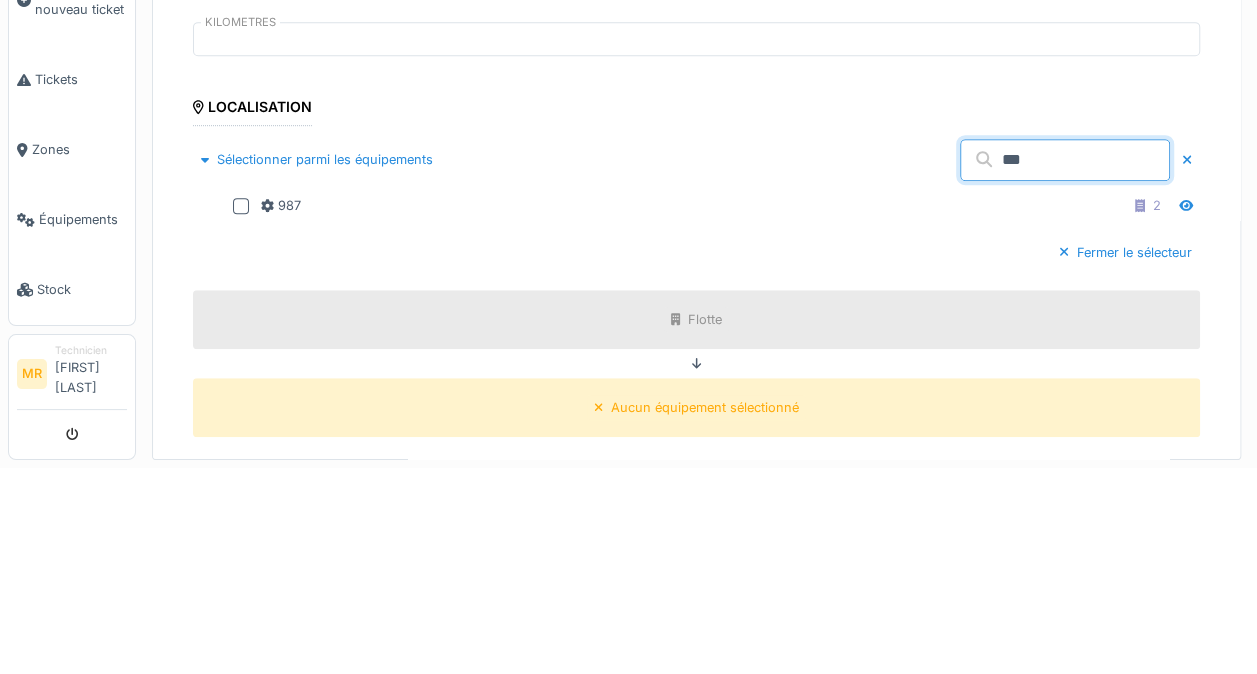 type on "***" 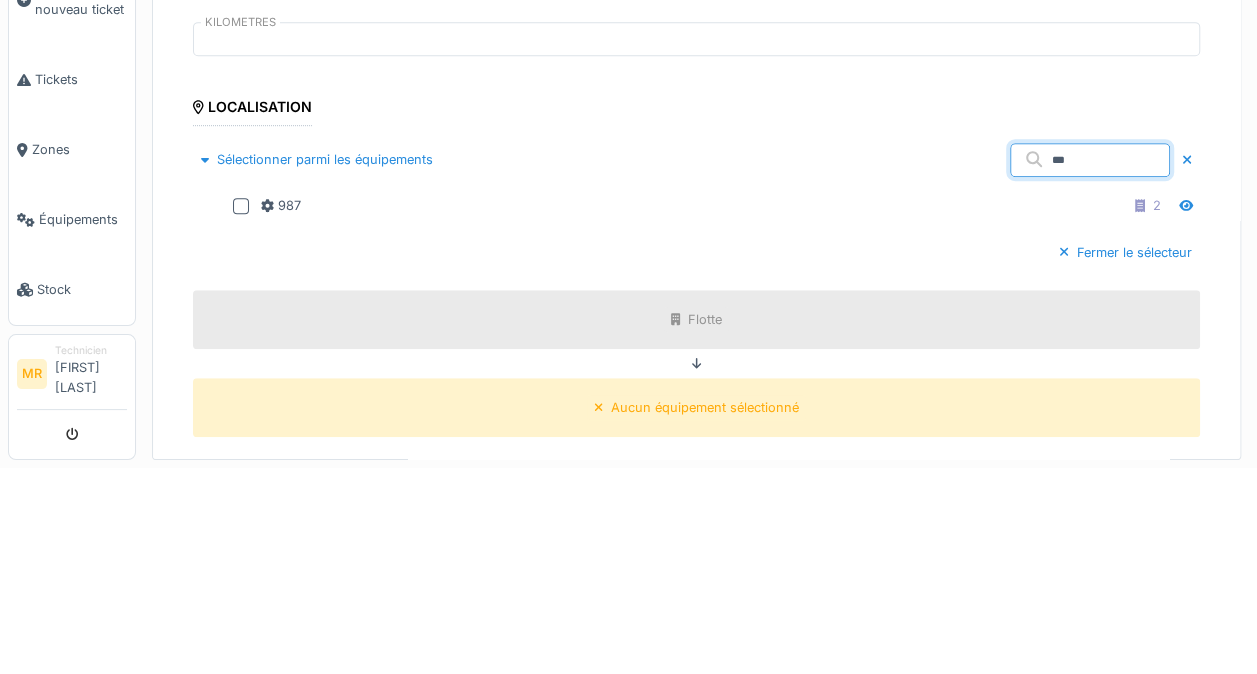 click at bounding box center [241, 412] 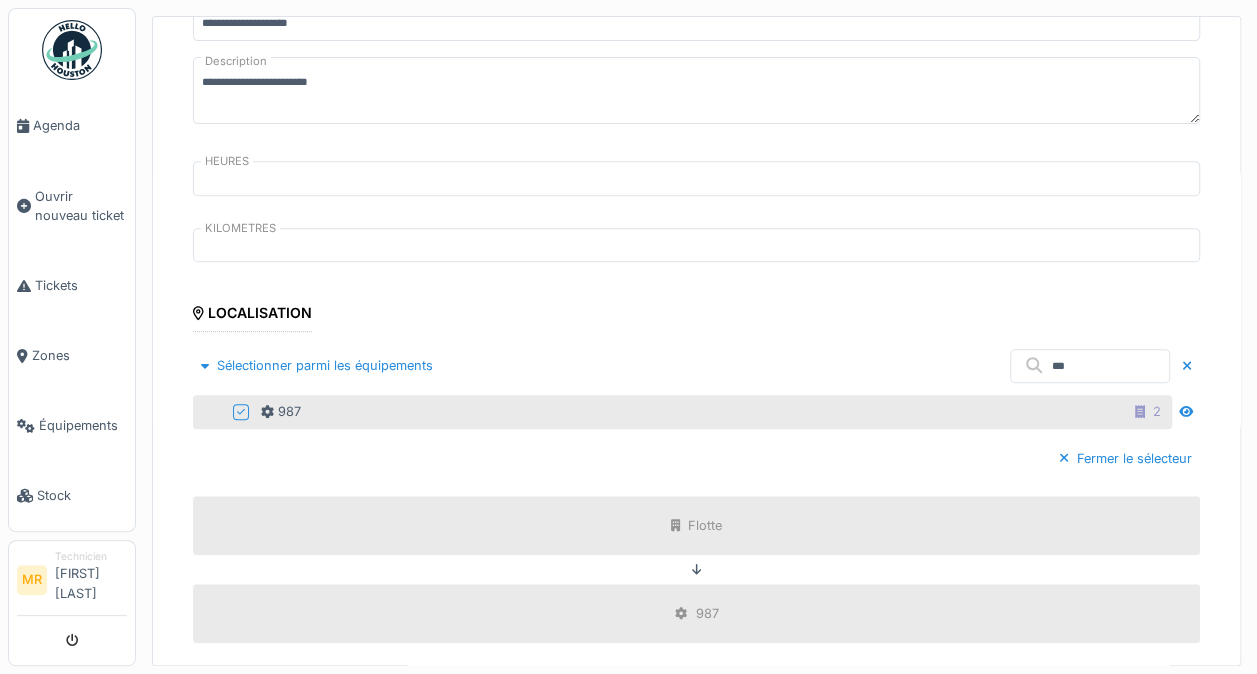 click on "Sélectionner parmi les équipements" at bounding box center (317, 365) 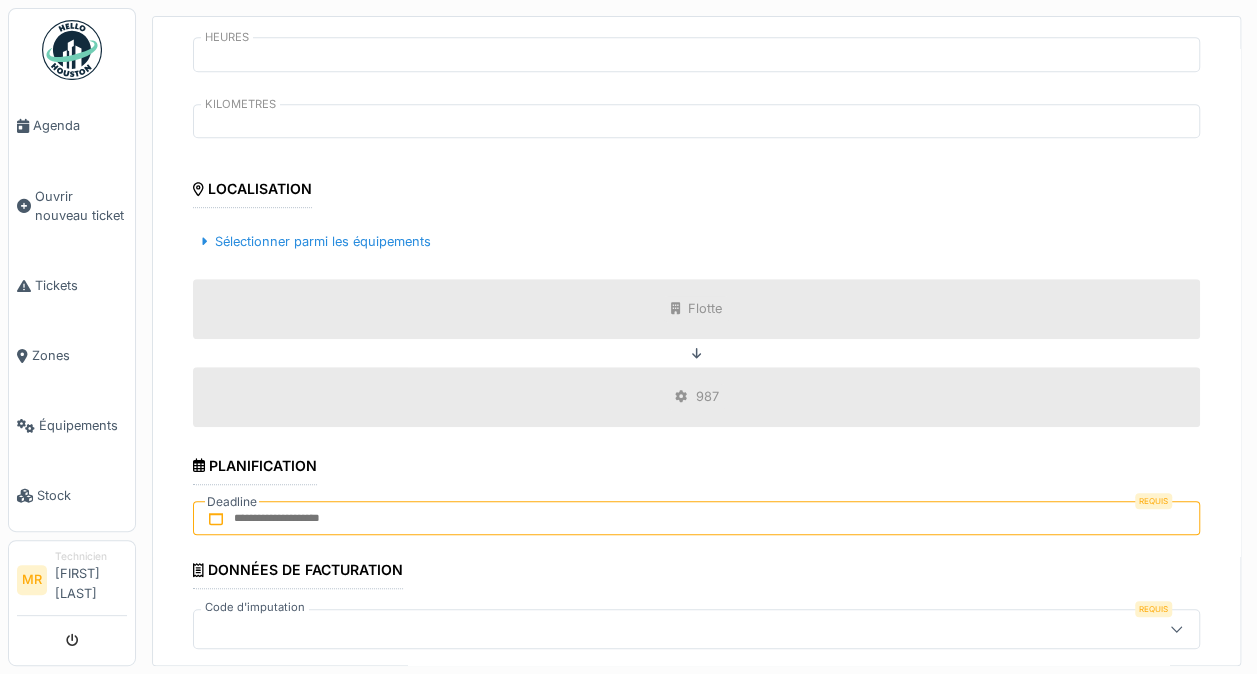 scroll, scrollTop: 518, scrollLeft: 0, axis: vertical 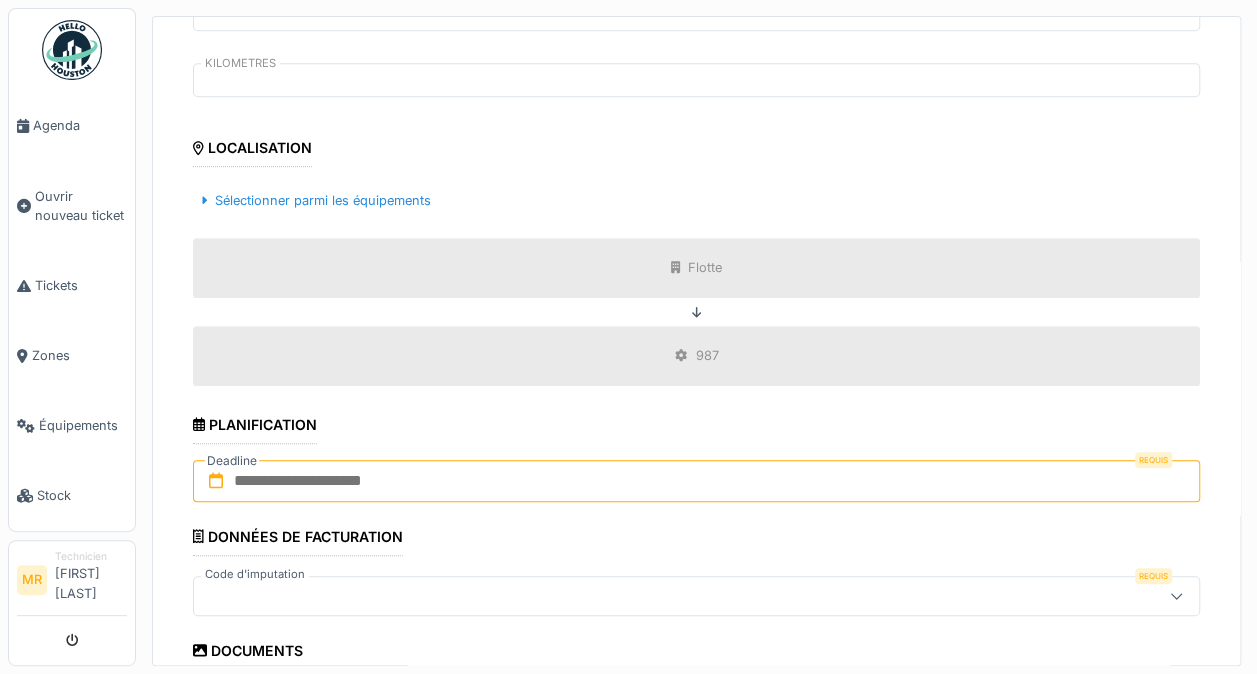 click at bounding box center [696, 481] 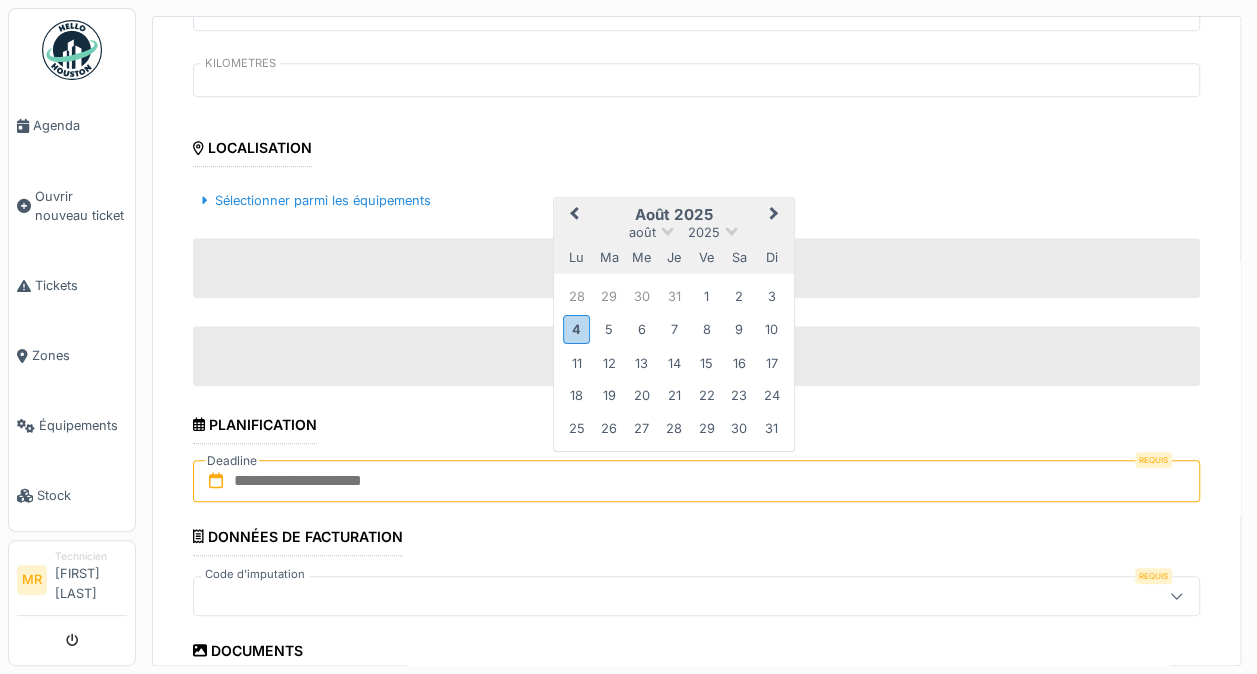 scroll, scrollTop: 5, scrollLeft: 0, axis: vertical 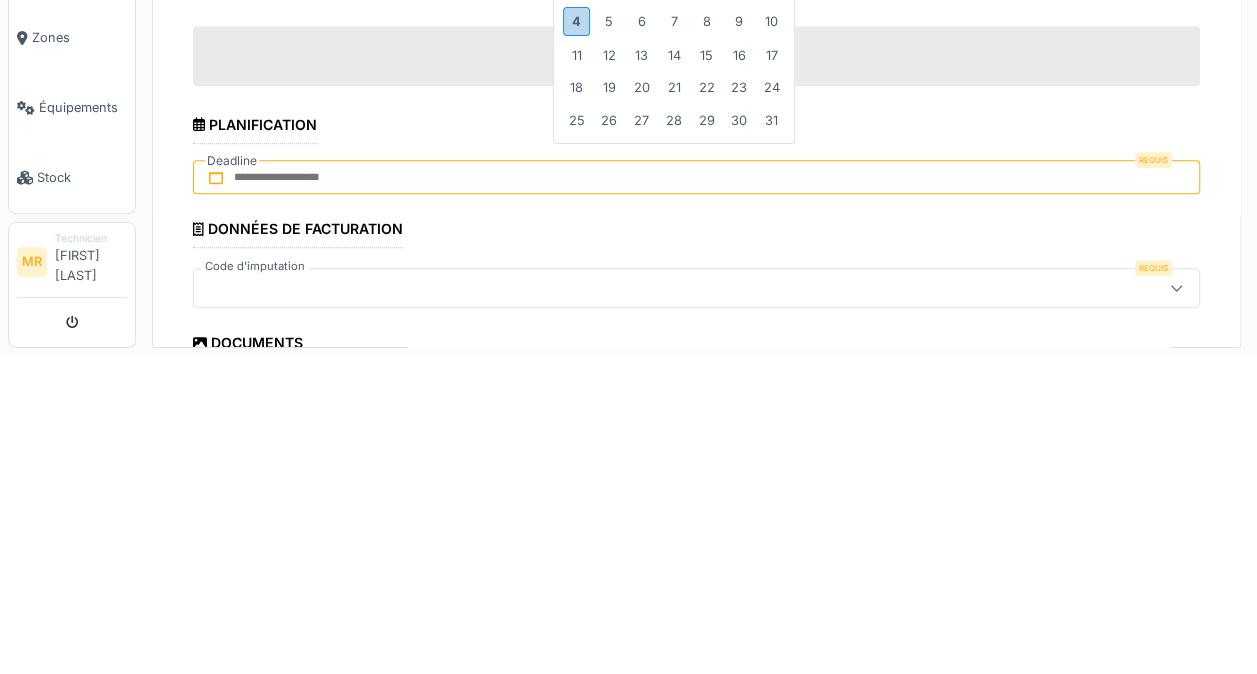 click on "4" at bounding box center (576, 339) 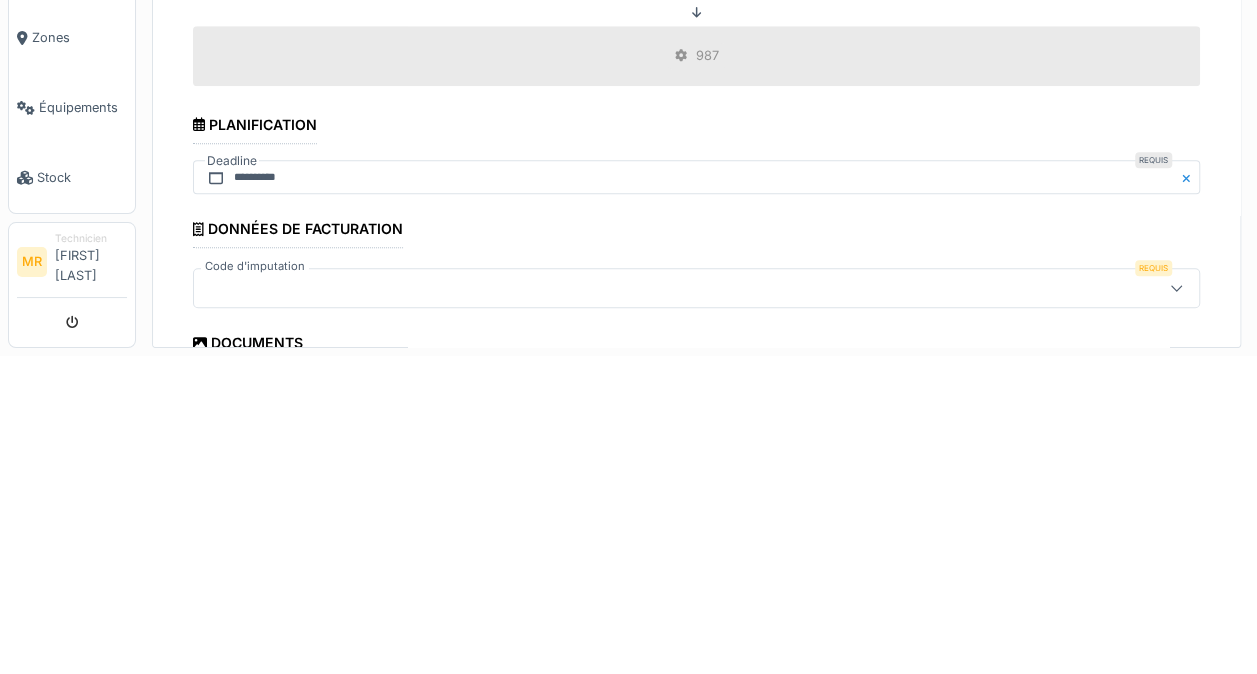 scroll, scrollTop: 5, scrollLeft: 0, axis: vertical 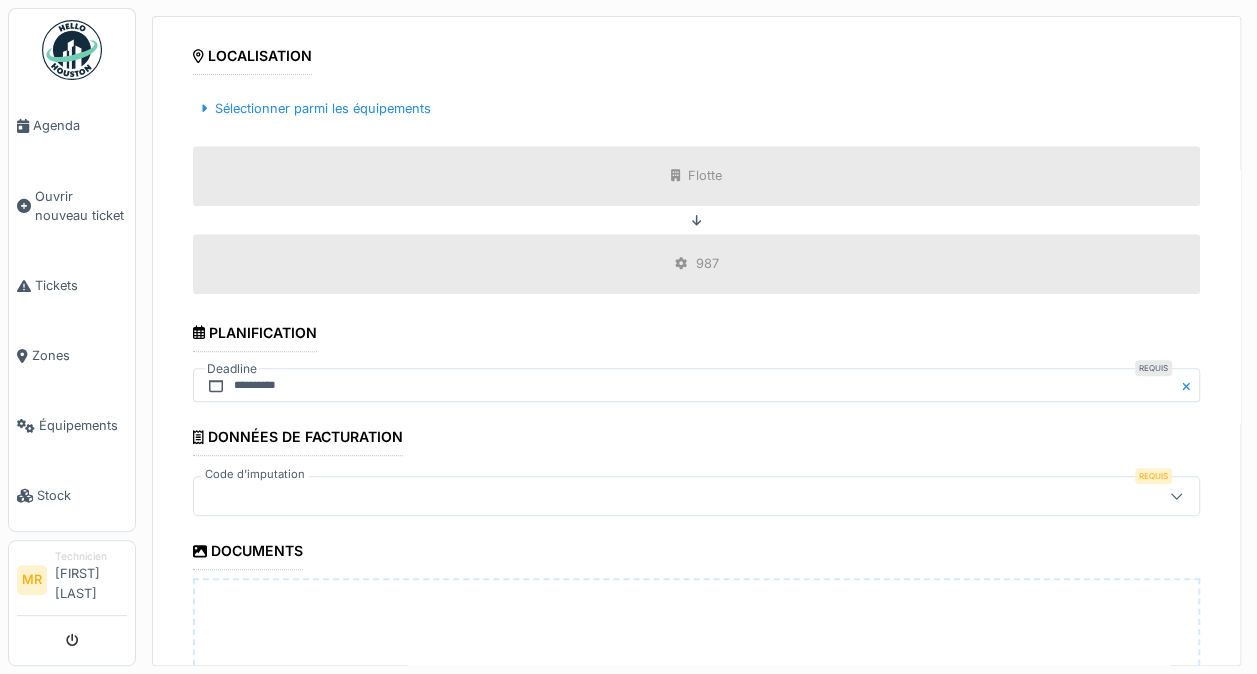click on "**********" at bounding box center (696, 243) 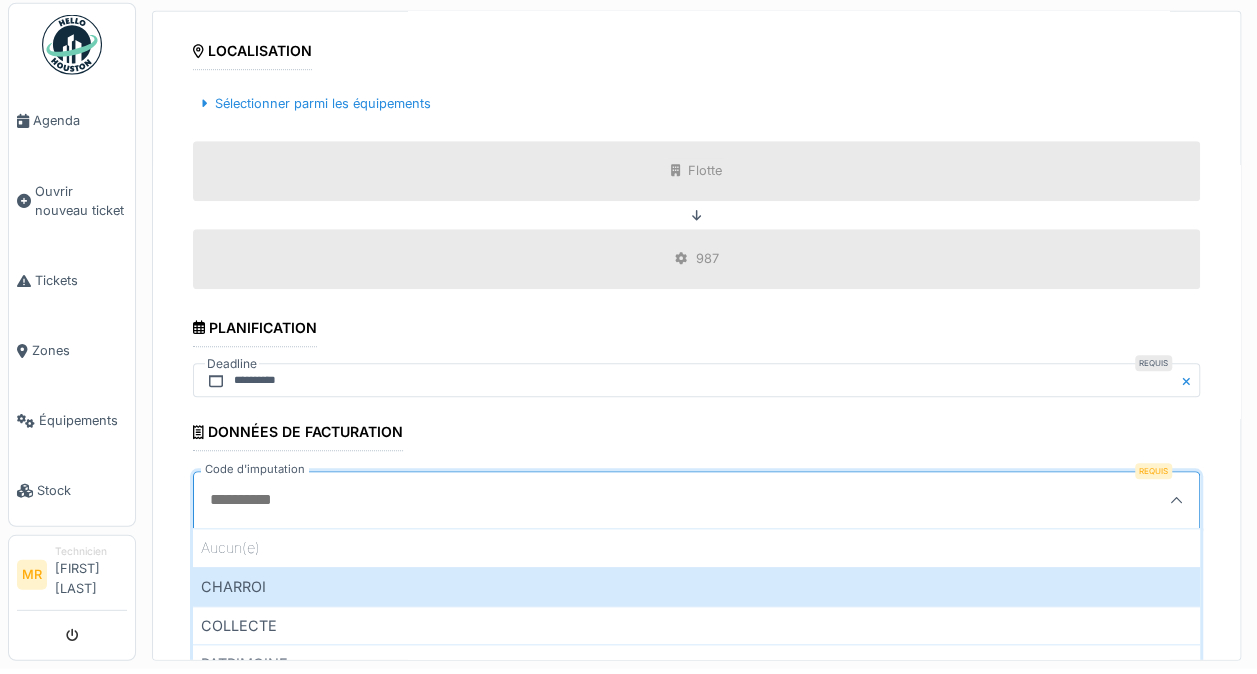 scroll, scrollTop: 4, scrollLeft: 0, axis: vertical 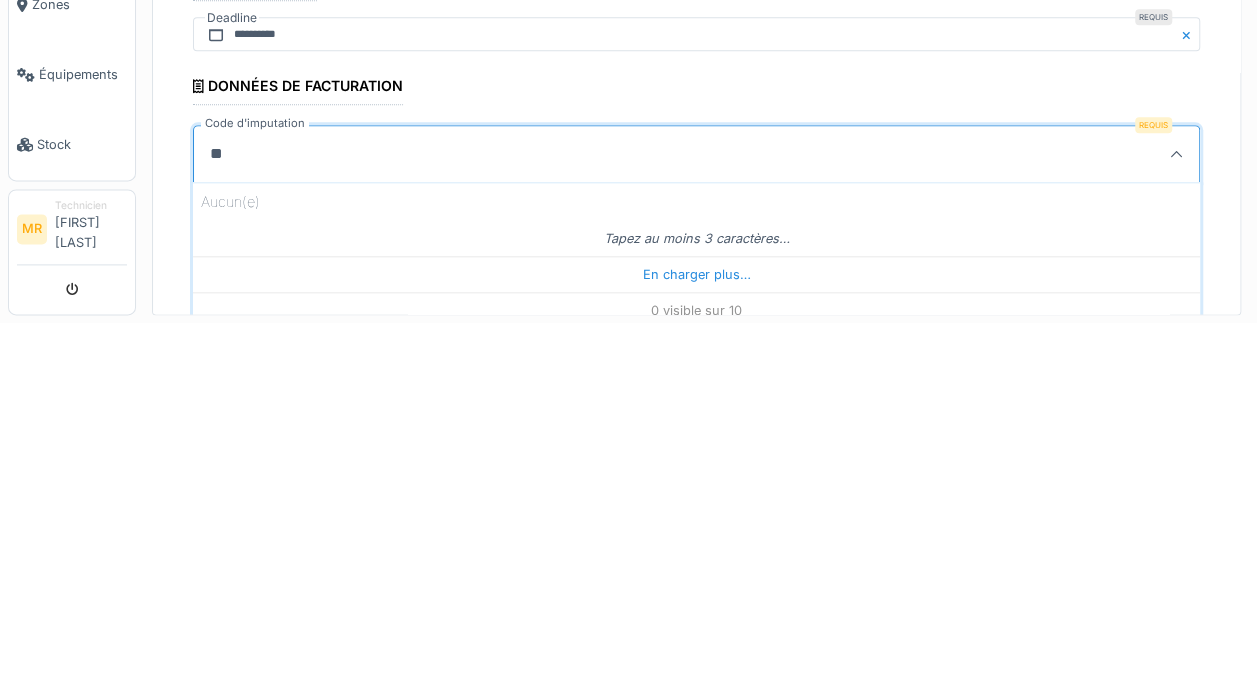 type on "***" 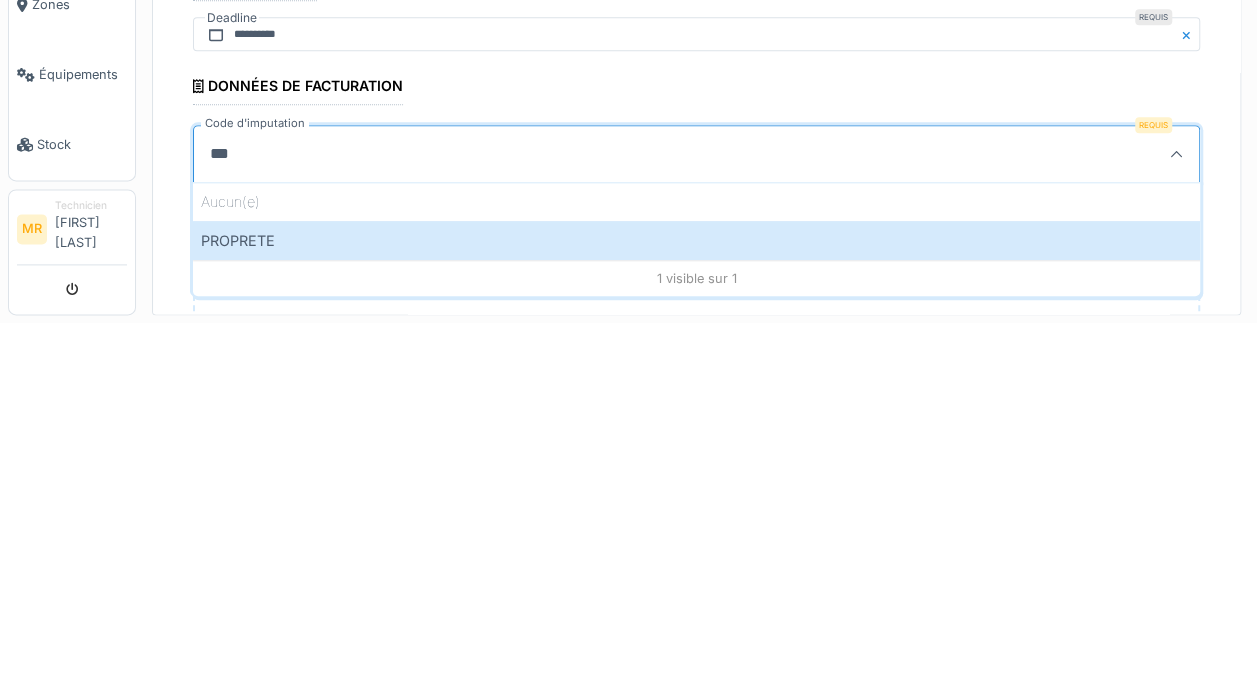 click on "PROPRETE" at bounding box center (696, 591) 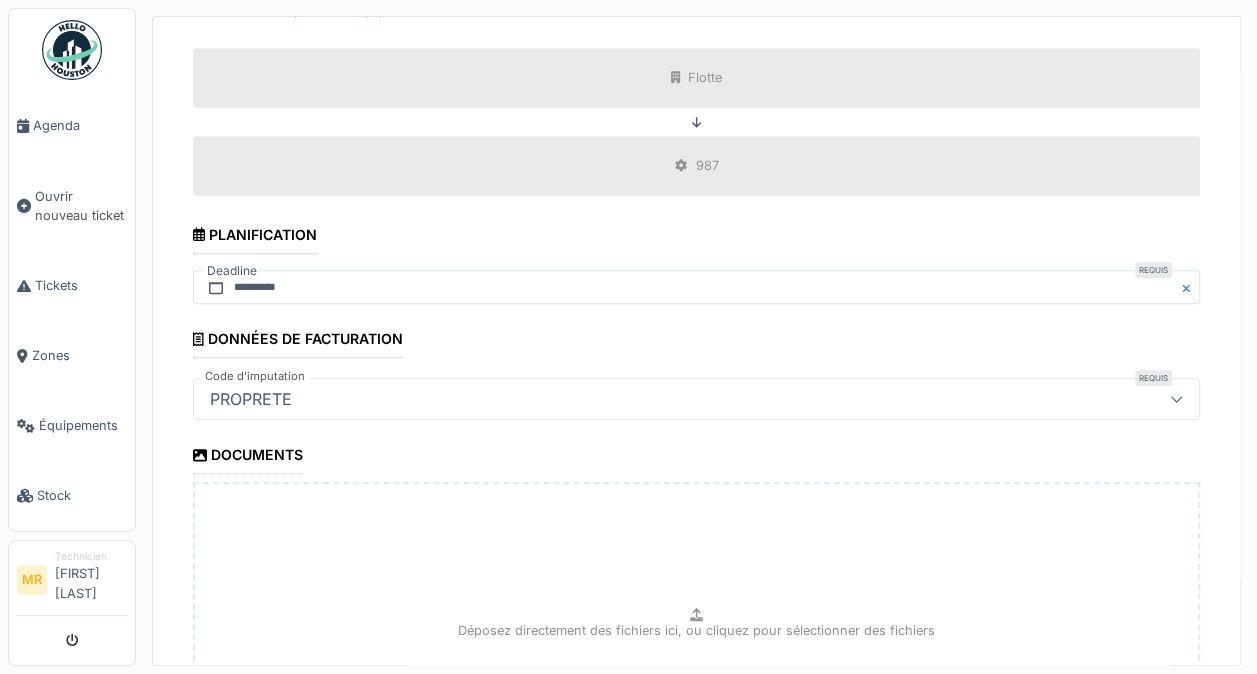 scroll, scrollTop: 952, scrollLeft: 0, axis: vertical 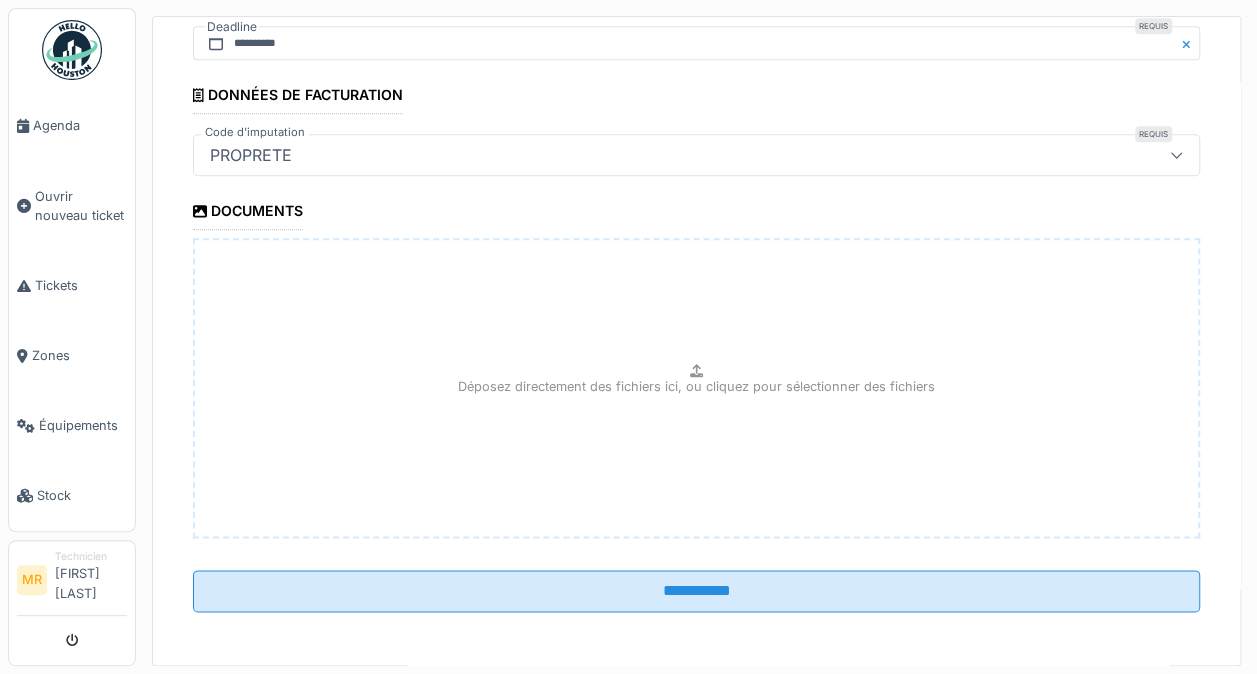 click on "**********" at bounding box center [696, 591] 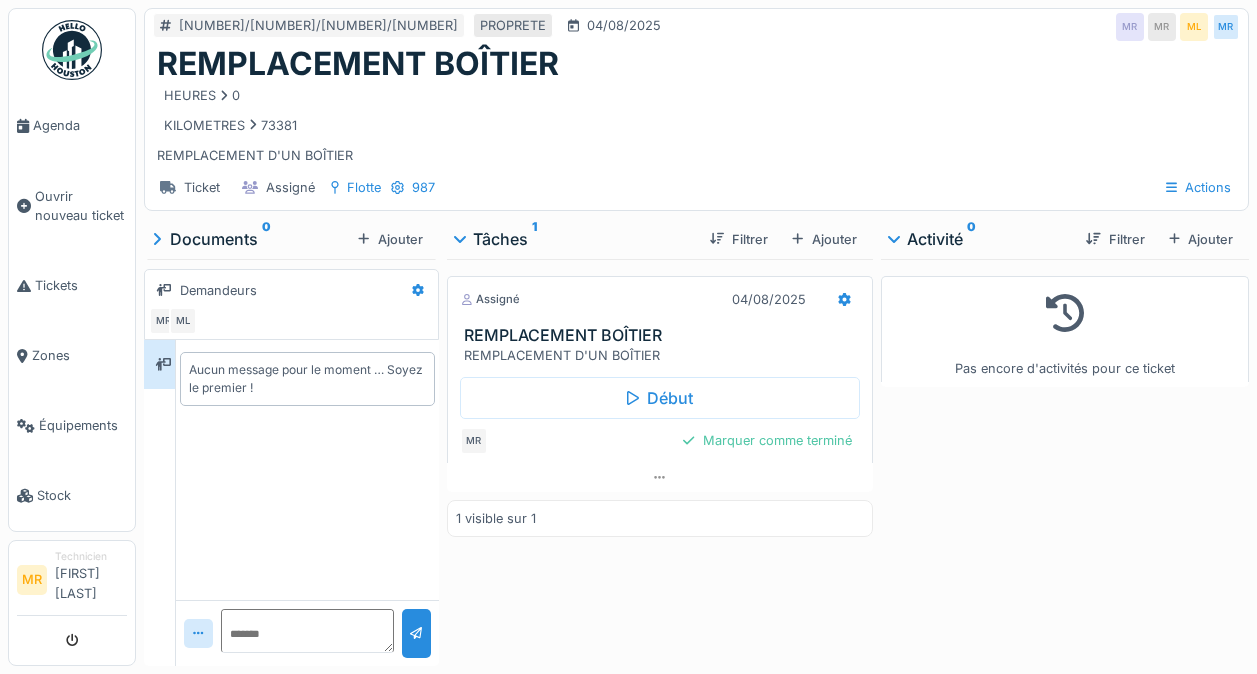 scroll, scrollTop: 0, scrollLeft: 0, axis: both 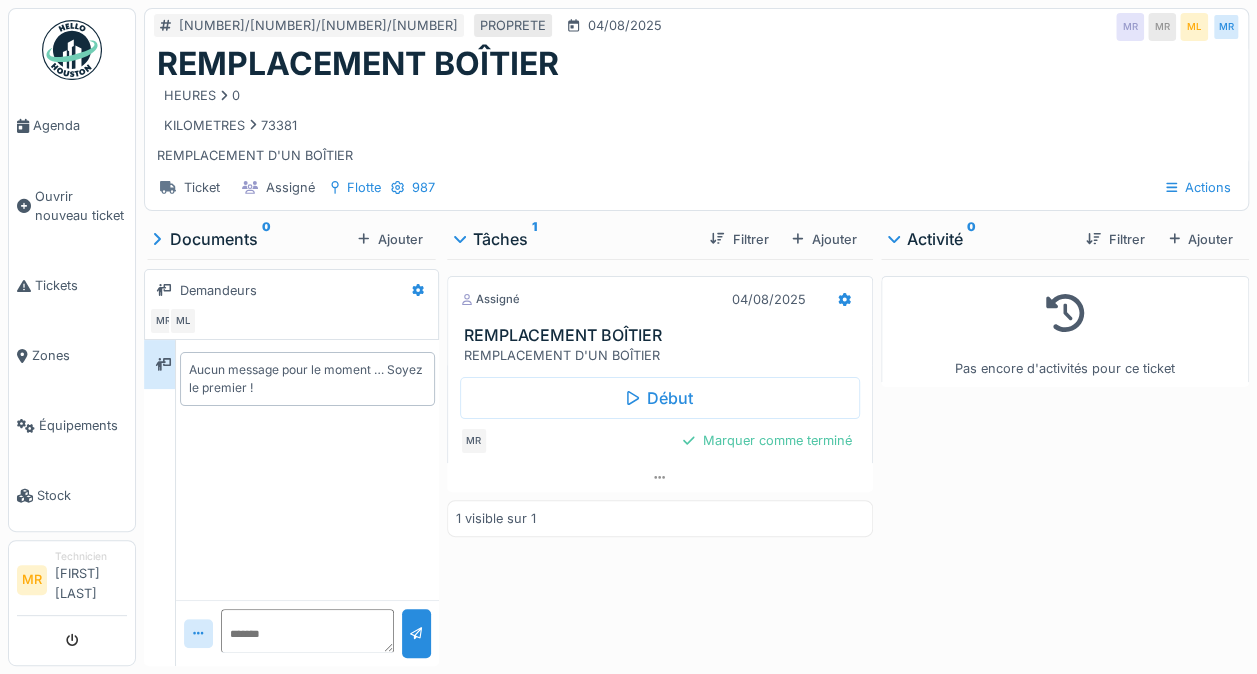 click on "Début" at bounding box center [660, 398] 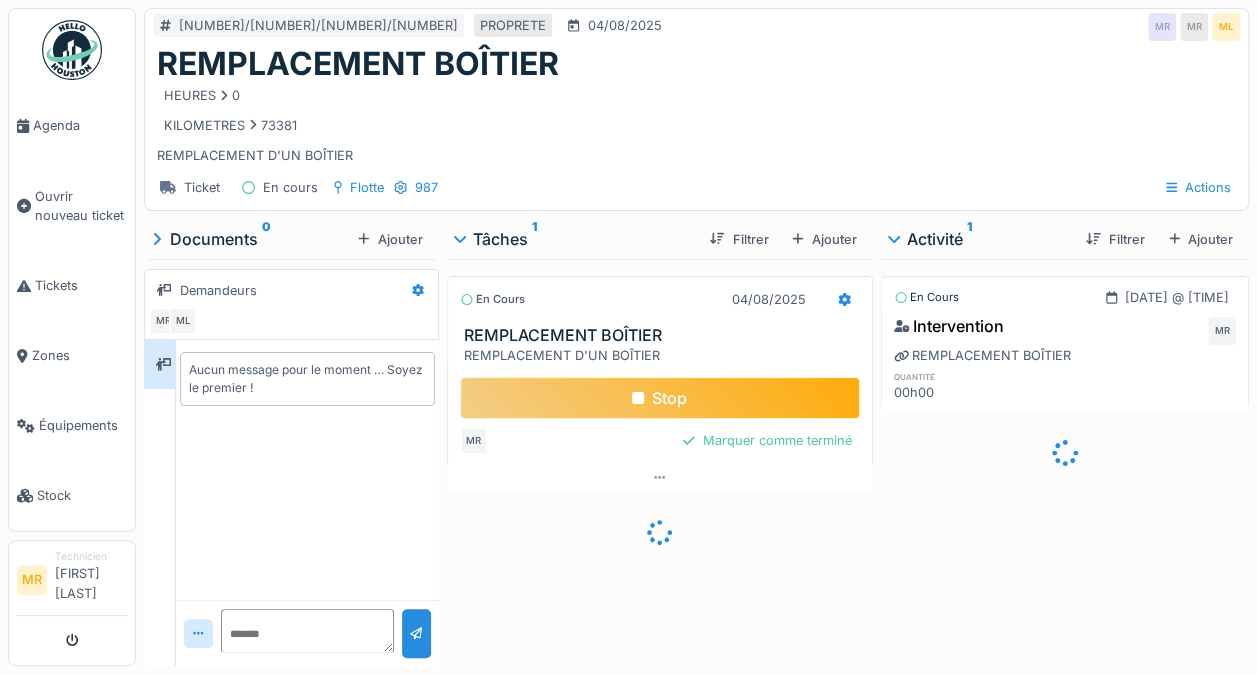 click on "REMPLACEMENT D'UN BOÎTIER" at bounding box center (664, 355) 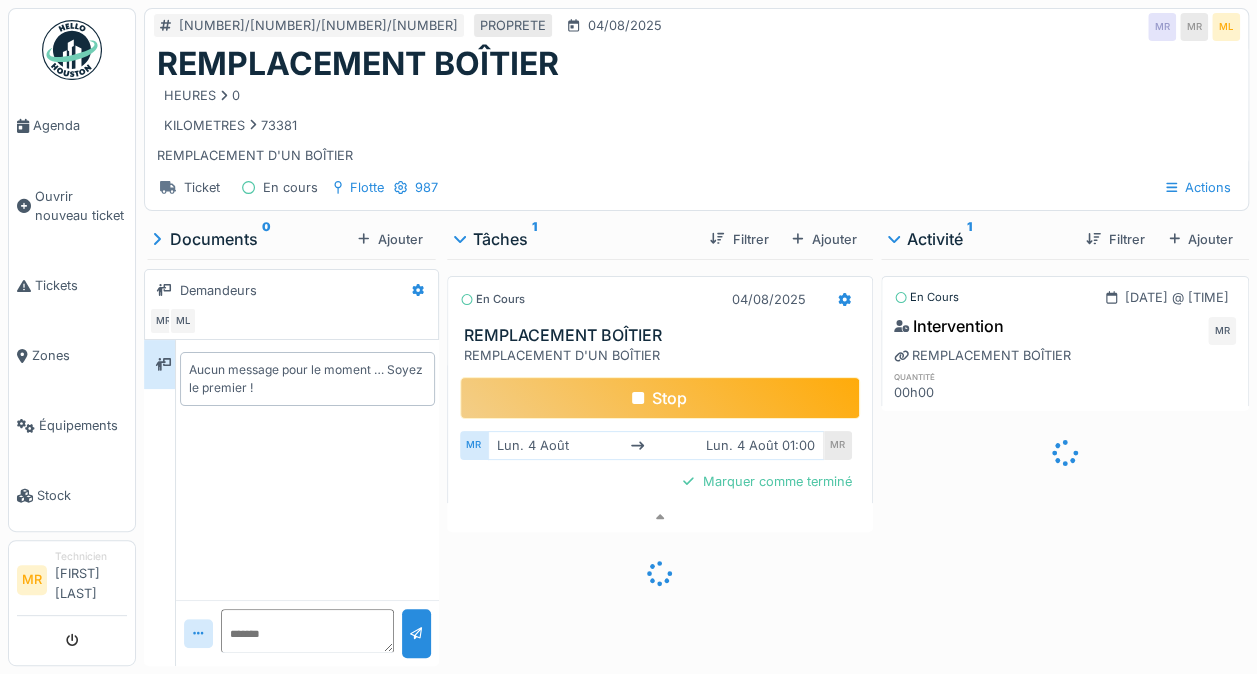 scroll, scrollTop: 15, scrollLeft: 0, axis: vertical 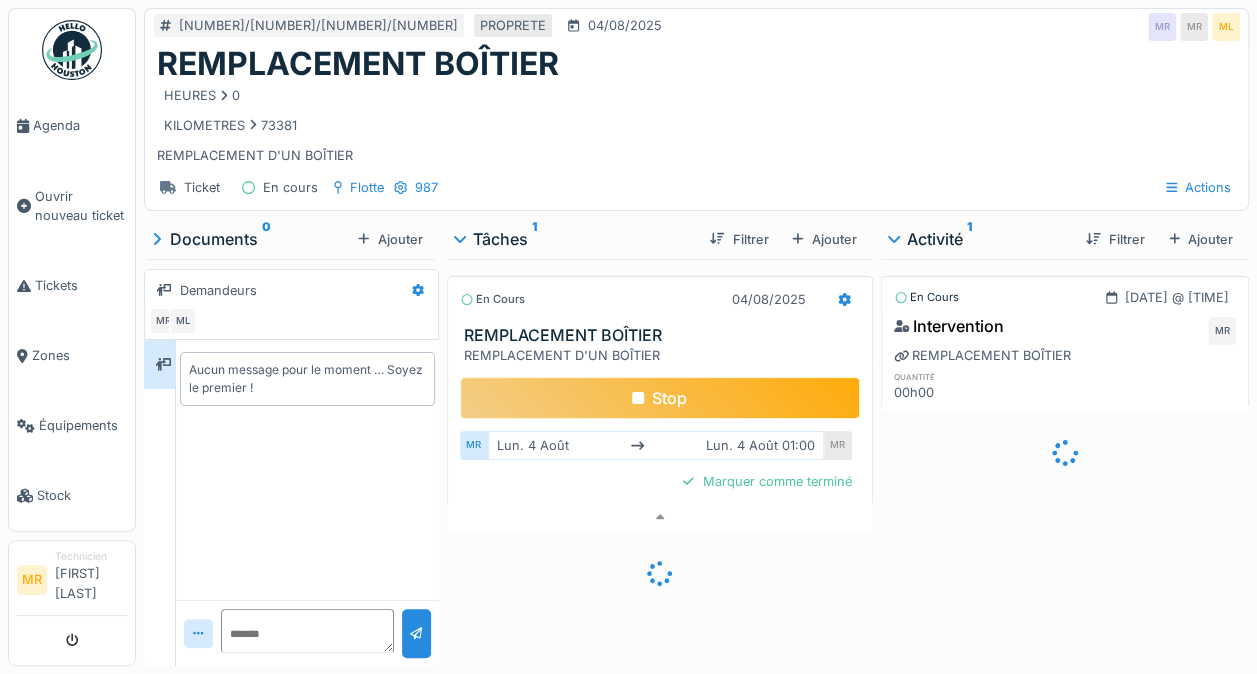 click on "Stop" at bounding box center [660, 398] 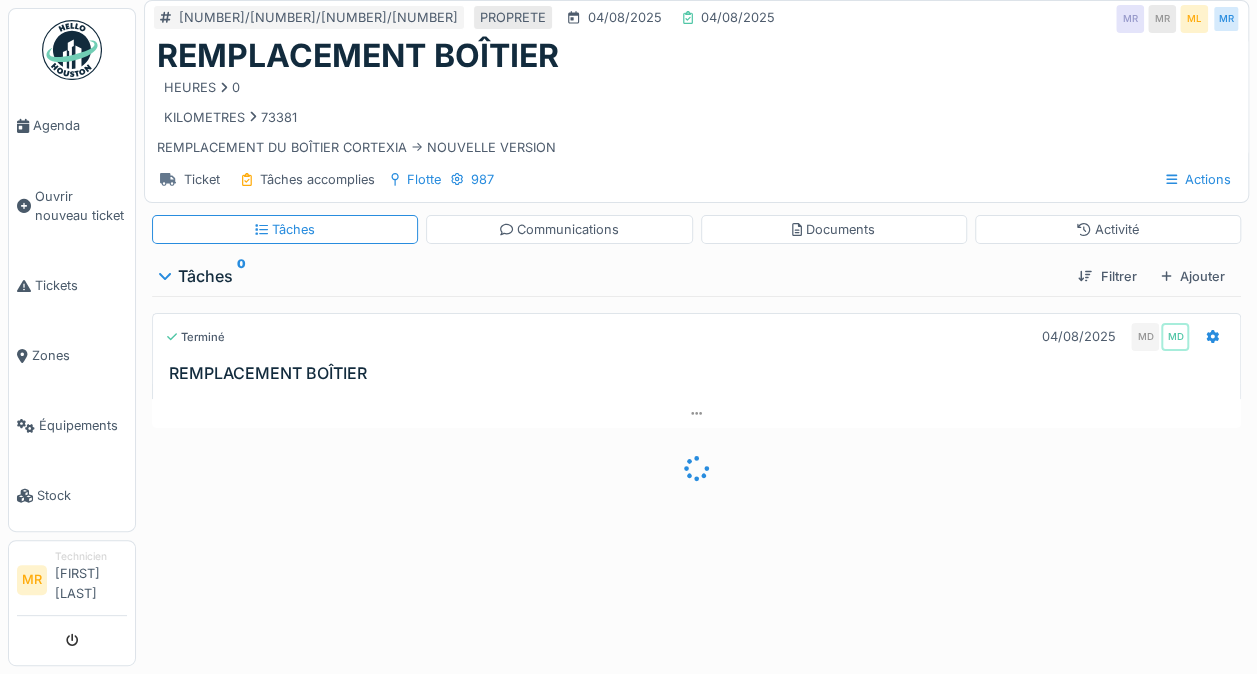 scroll, scrollTop: 0, scrollLeft: 0, axis: both 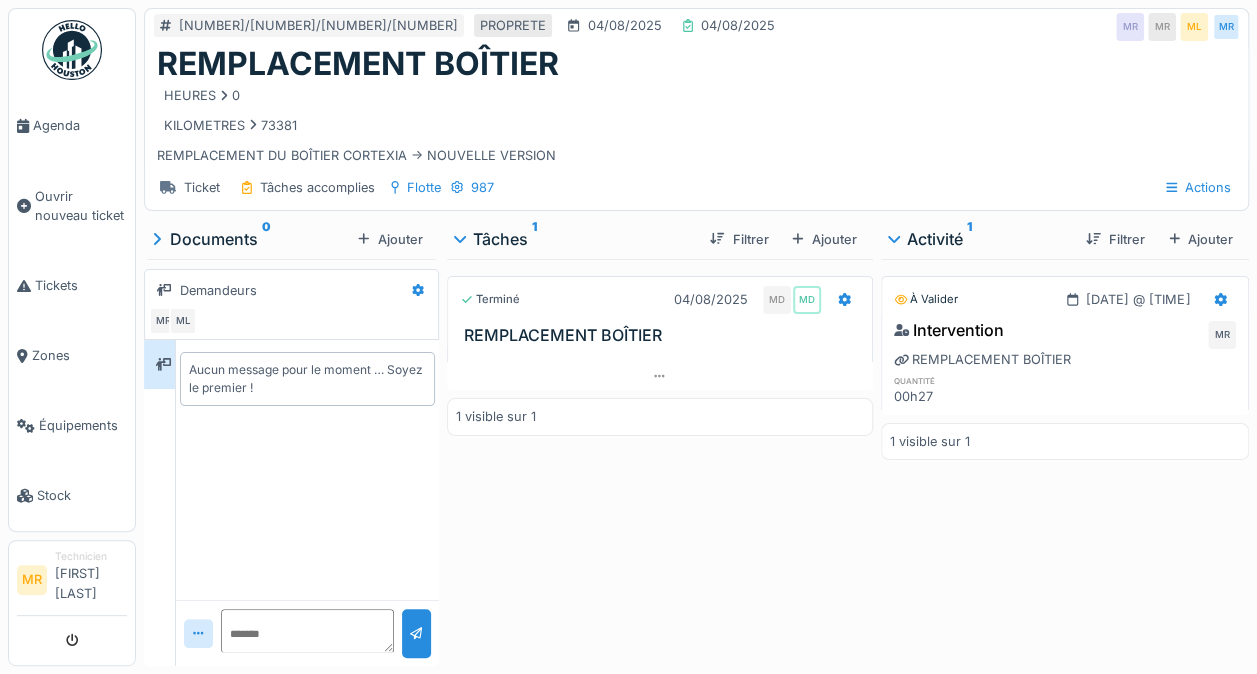 click on "Ouvrir nouveau ticket" at bounding box center (81, 206) 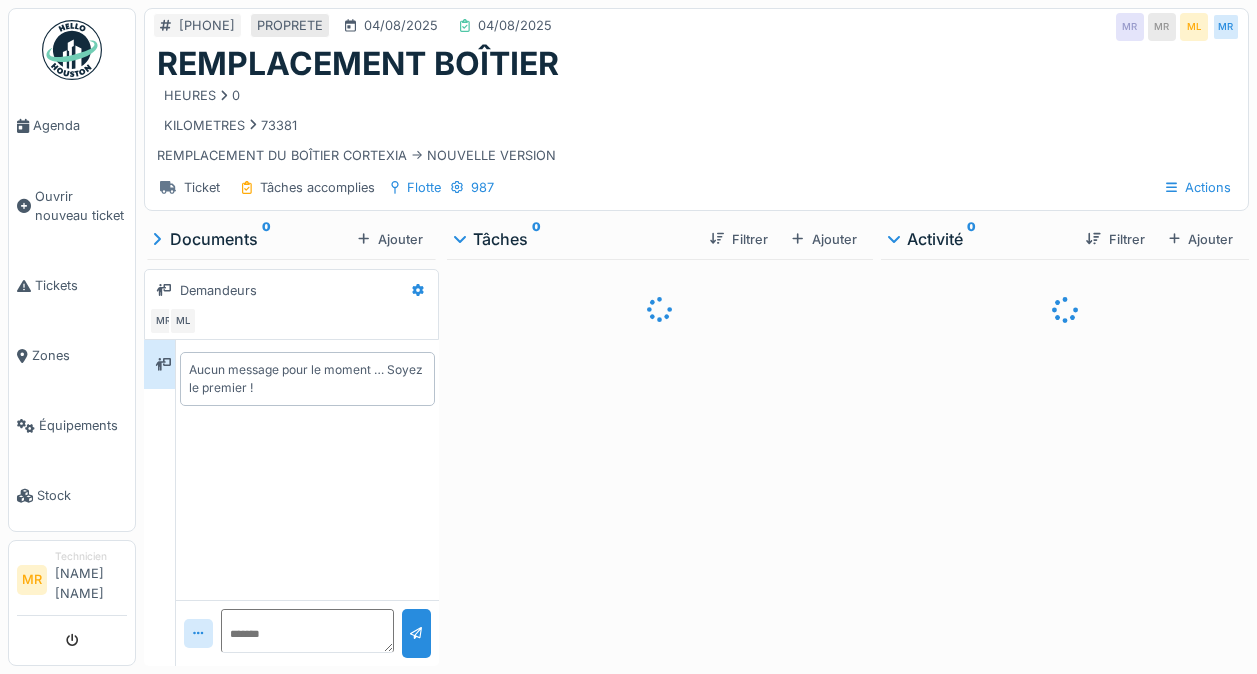 scroll, scrollTop: 0, scrollLeft: 0, axis: both 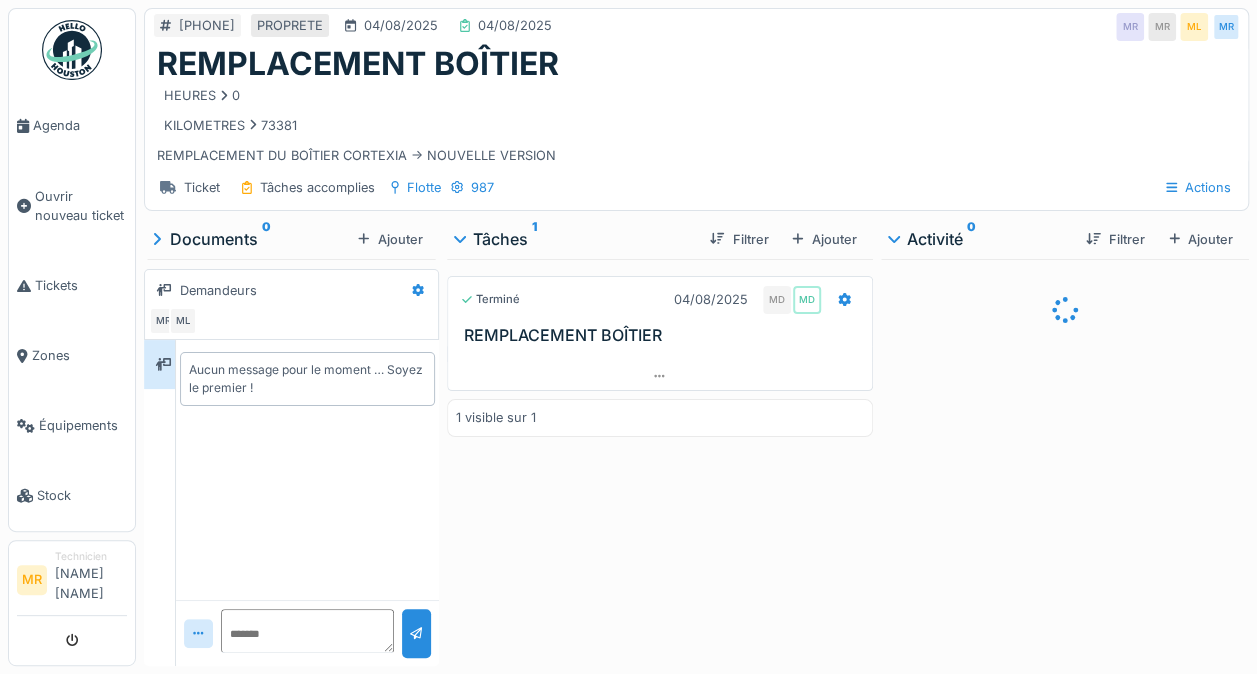click on "Ouvrir nouveau ticket" at bounding box center (81, 206) 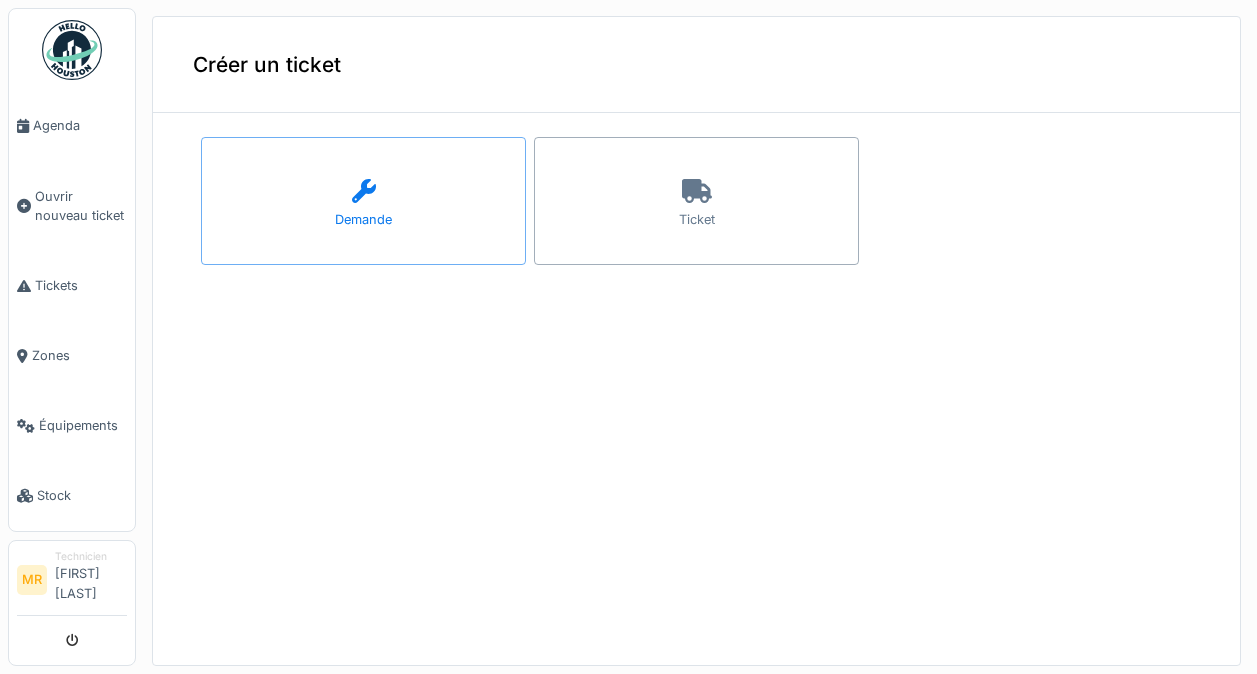 scroll, scrollTop: 0, scrollLeft: 0, axis: both 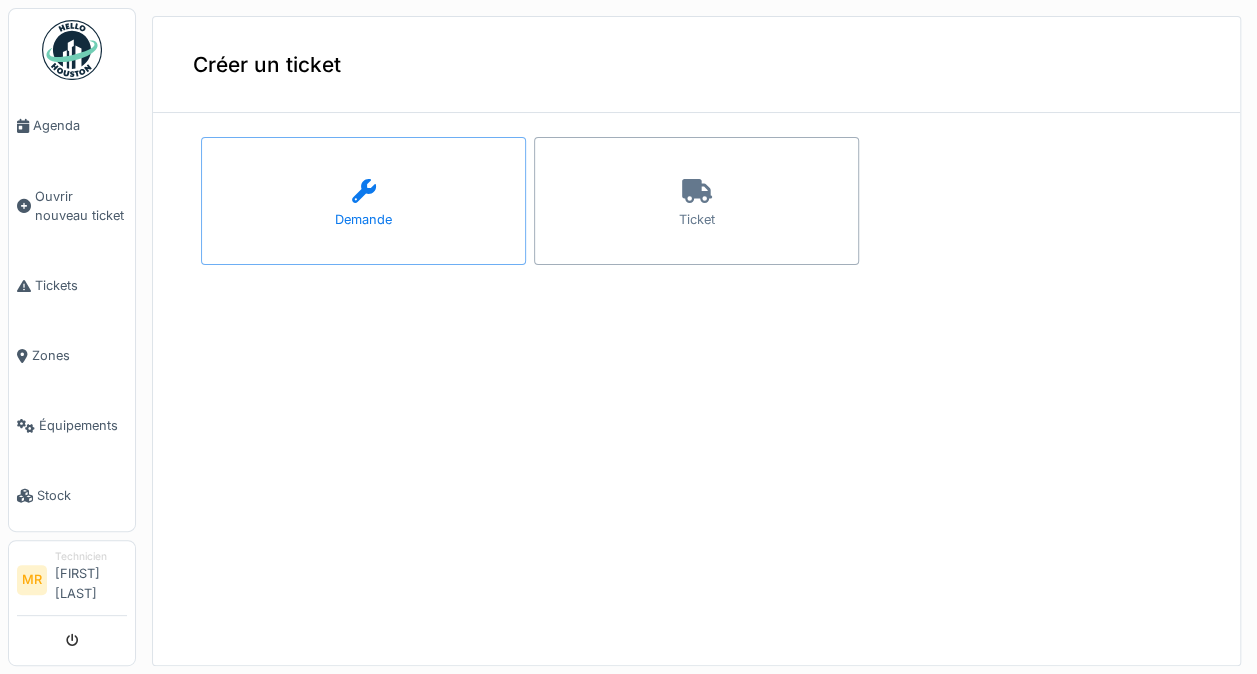 click 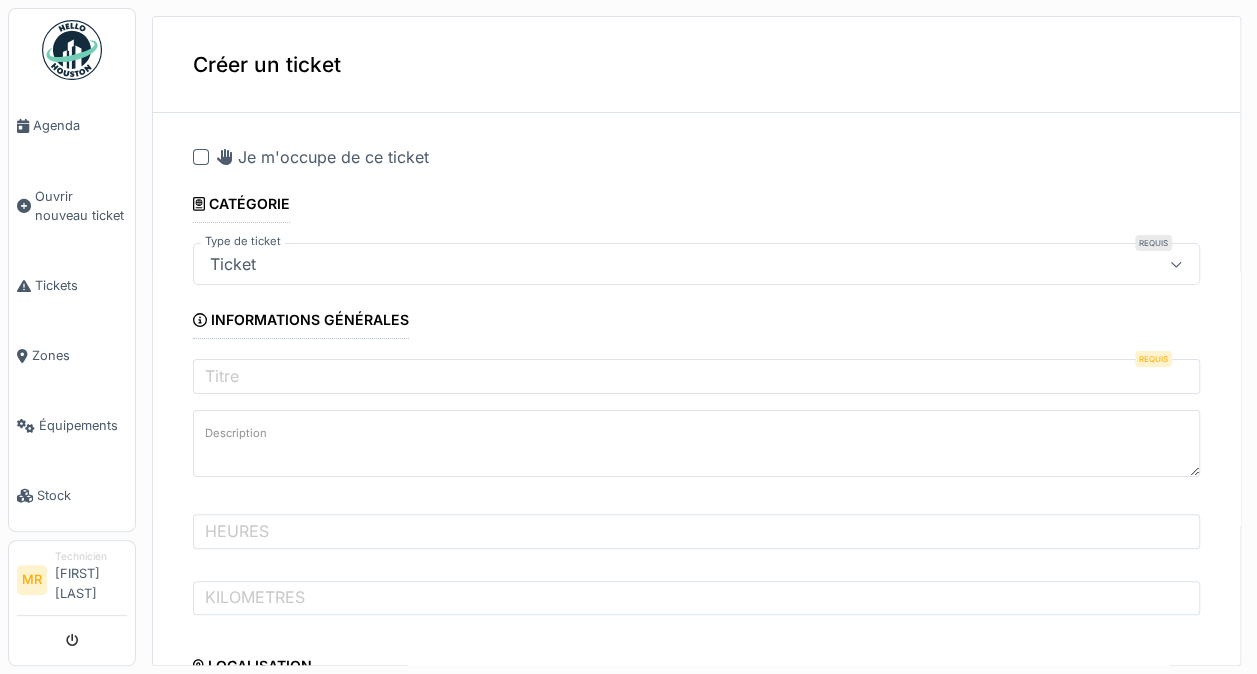 click on "Je m'occupe de ce ticket" at bounding box center [323, 157] 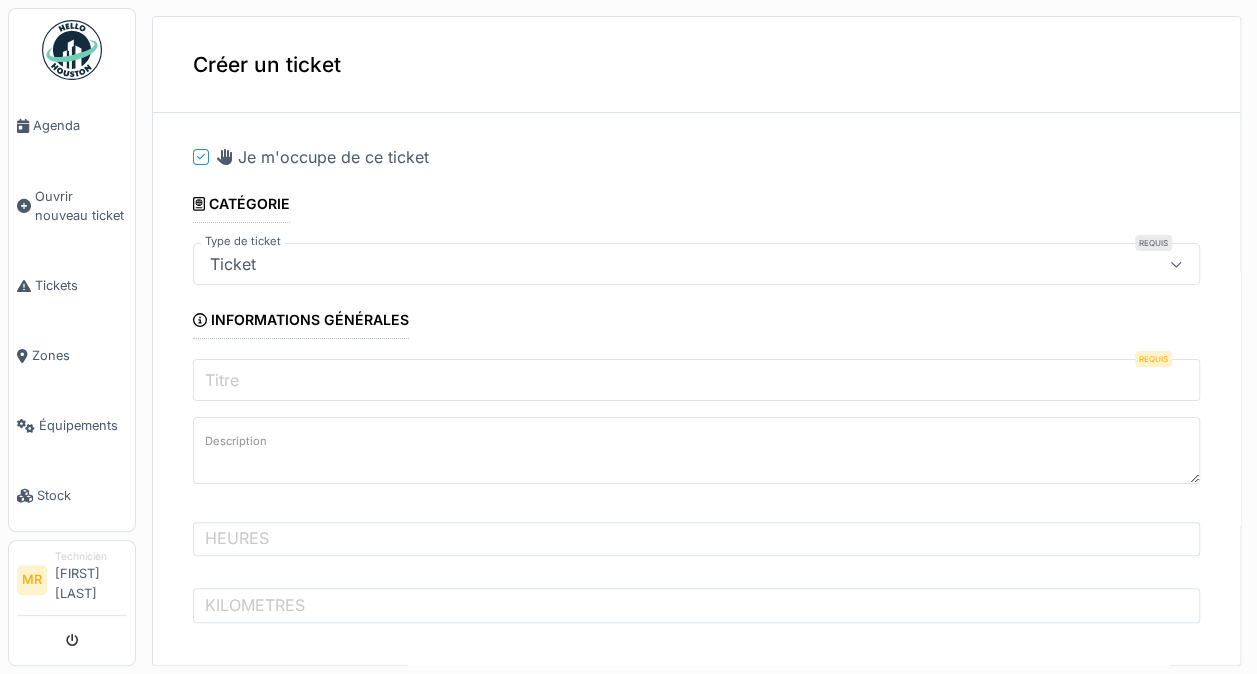 click on "Titre" at bounding box center (696, 380) 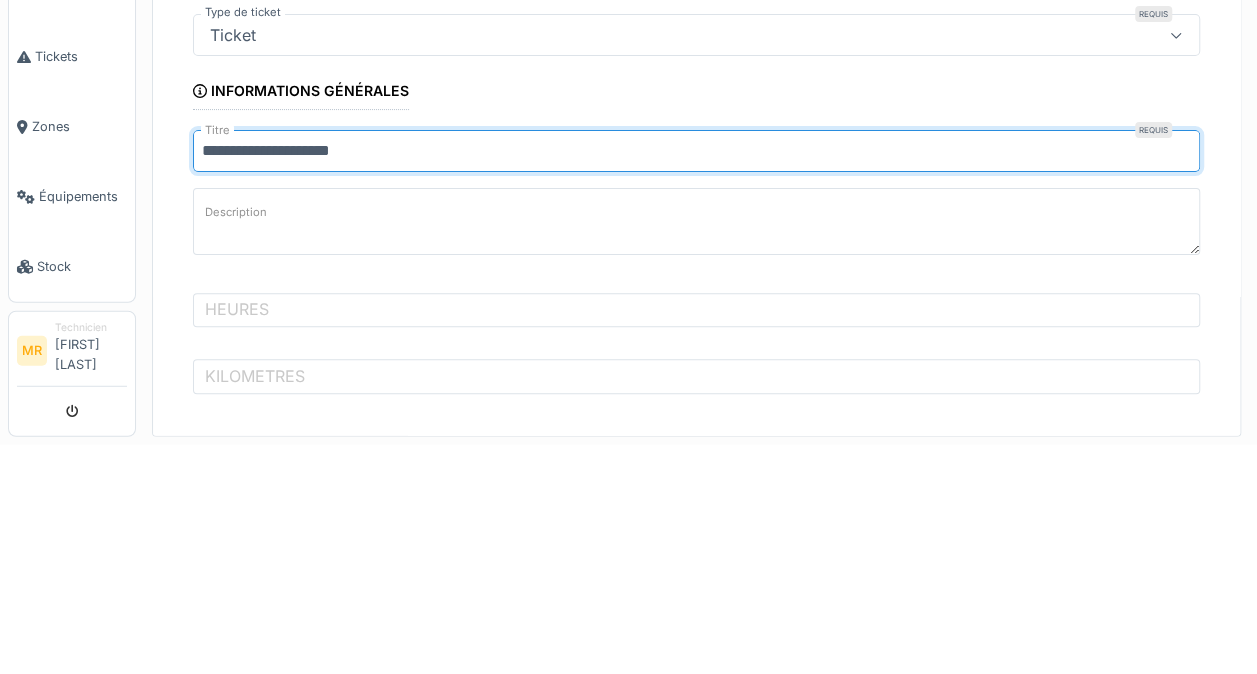 type on "**********" 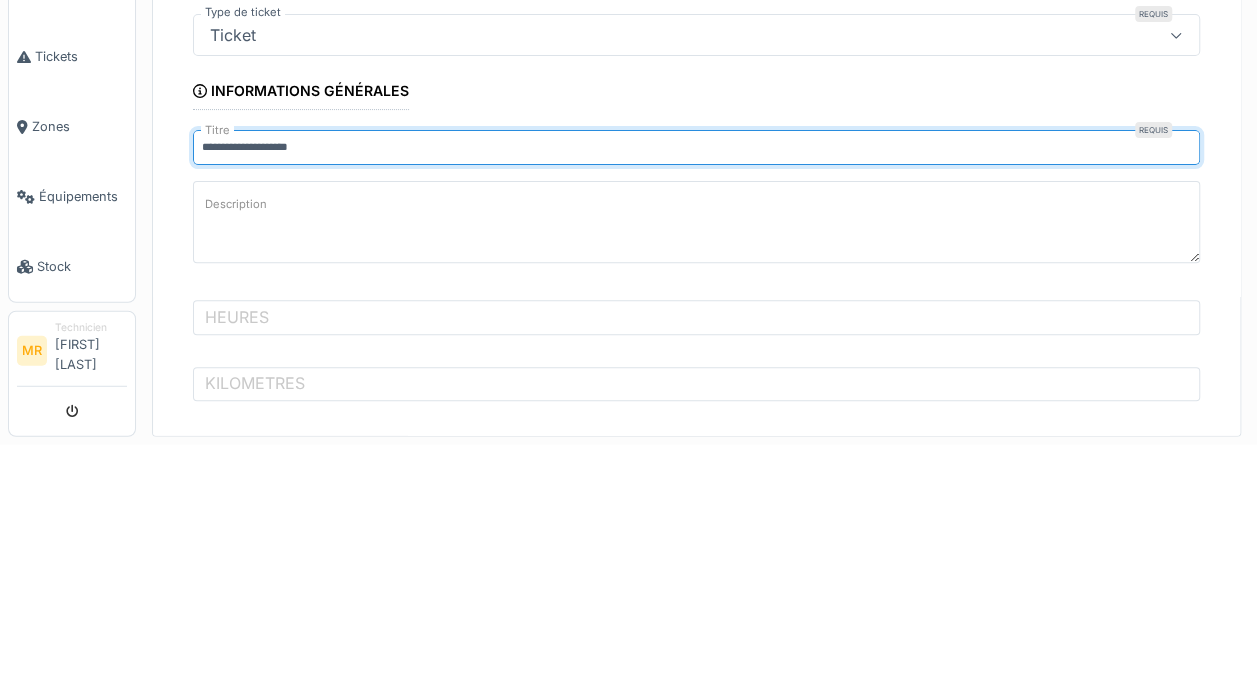 click on "Description" at bounding box center [696, 451] 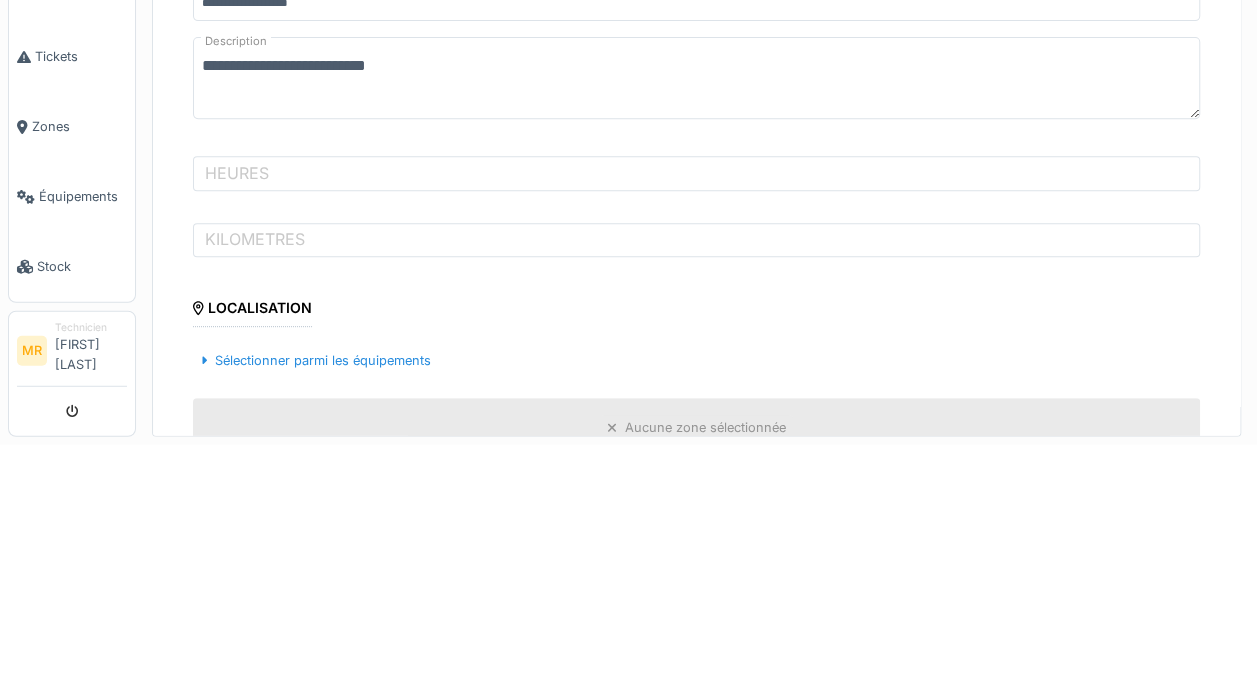 scroll, scrollTop: 169, scrollLeft: 0, axis: vertical 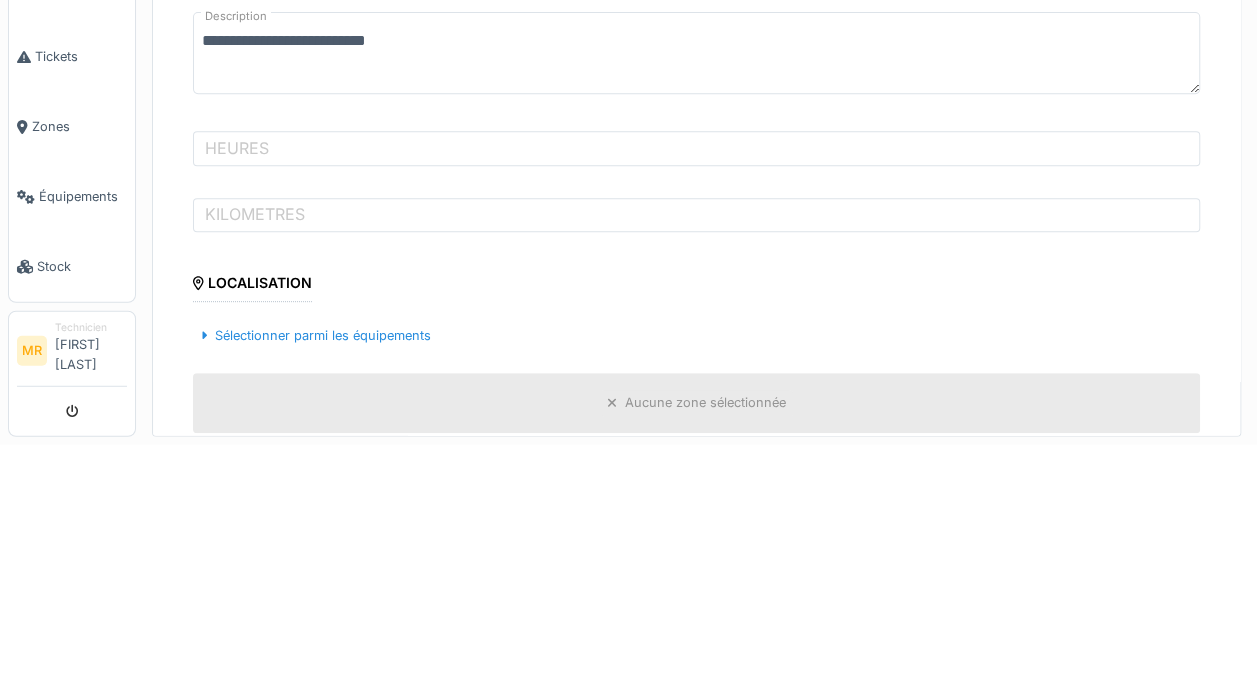 type on "**********" 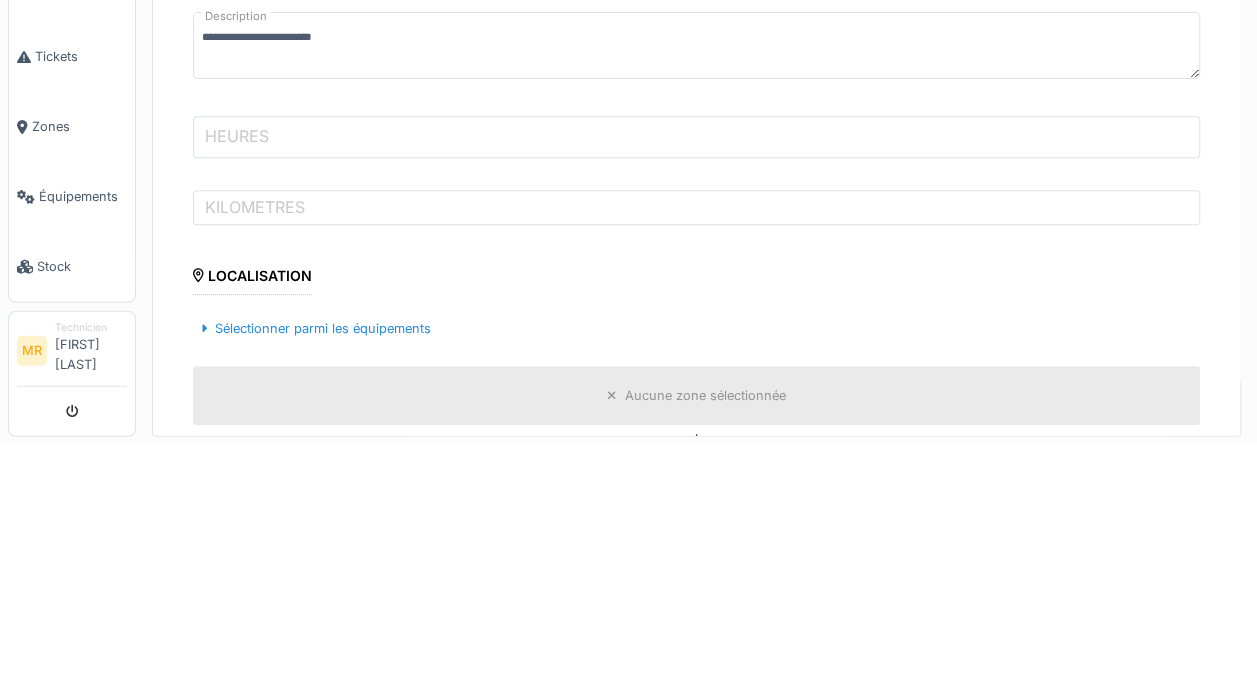 click on "HEURES" at bounding box center [696, 366] 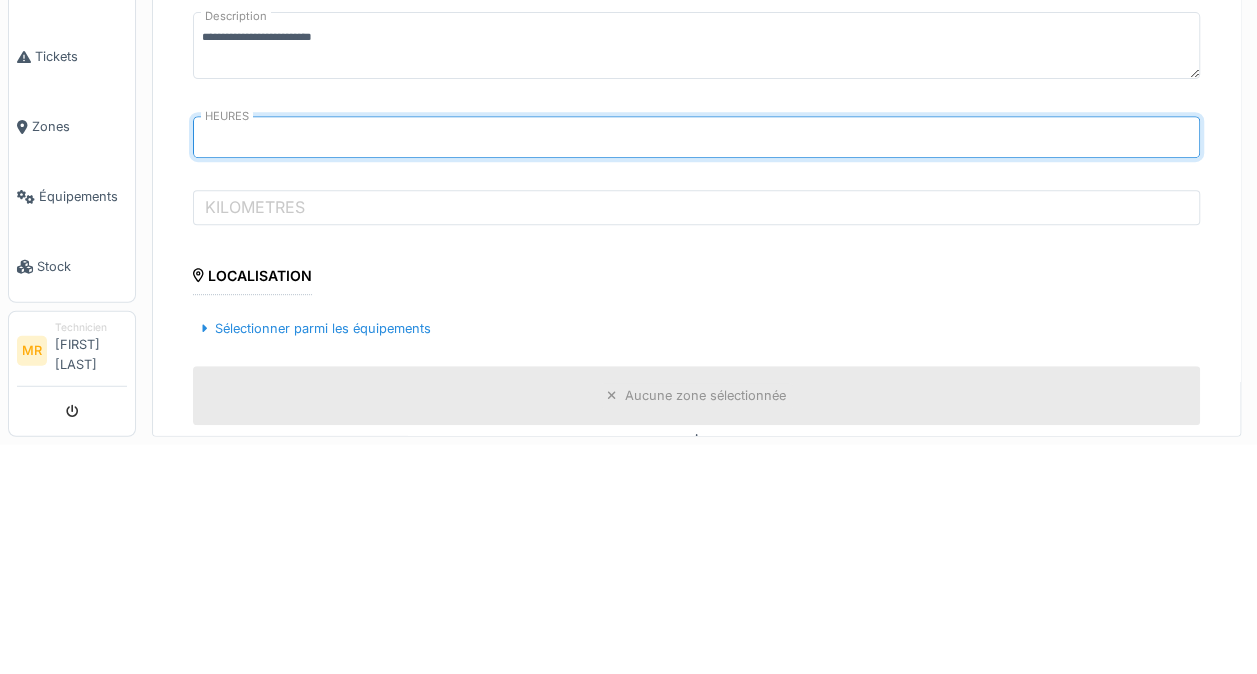 type on "*" 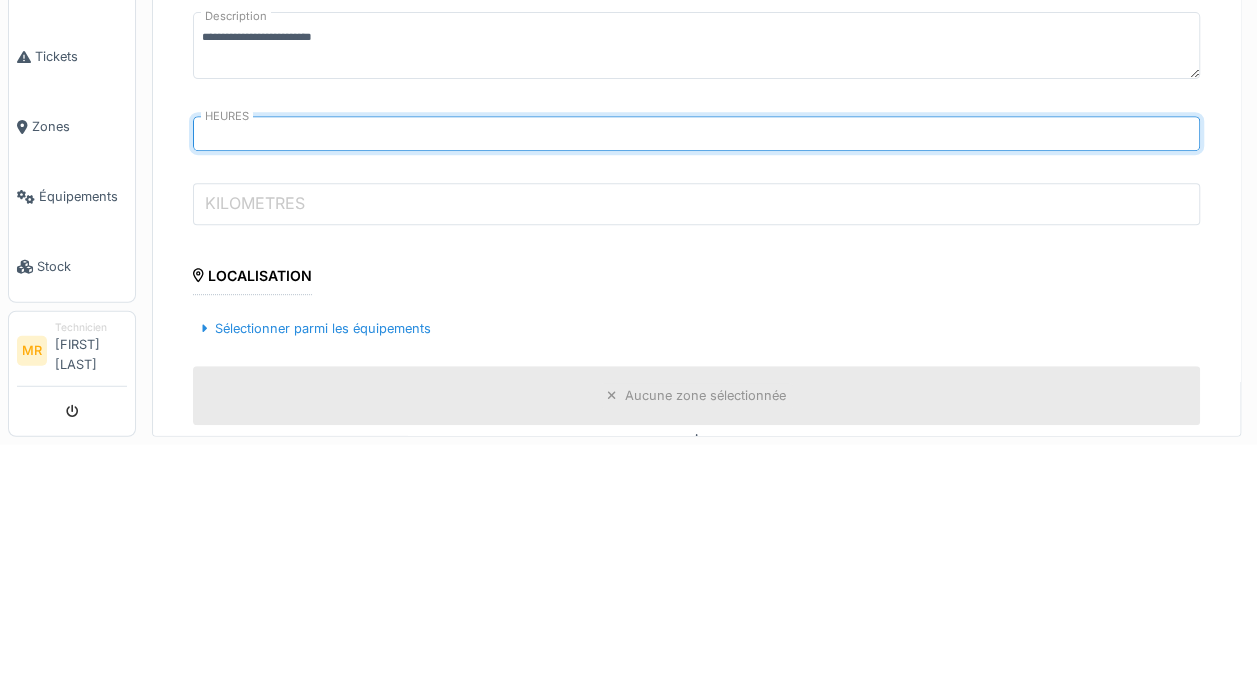 click on "KILOMETRES" at bounding box center (696, 433) 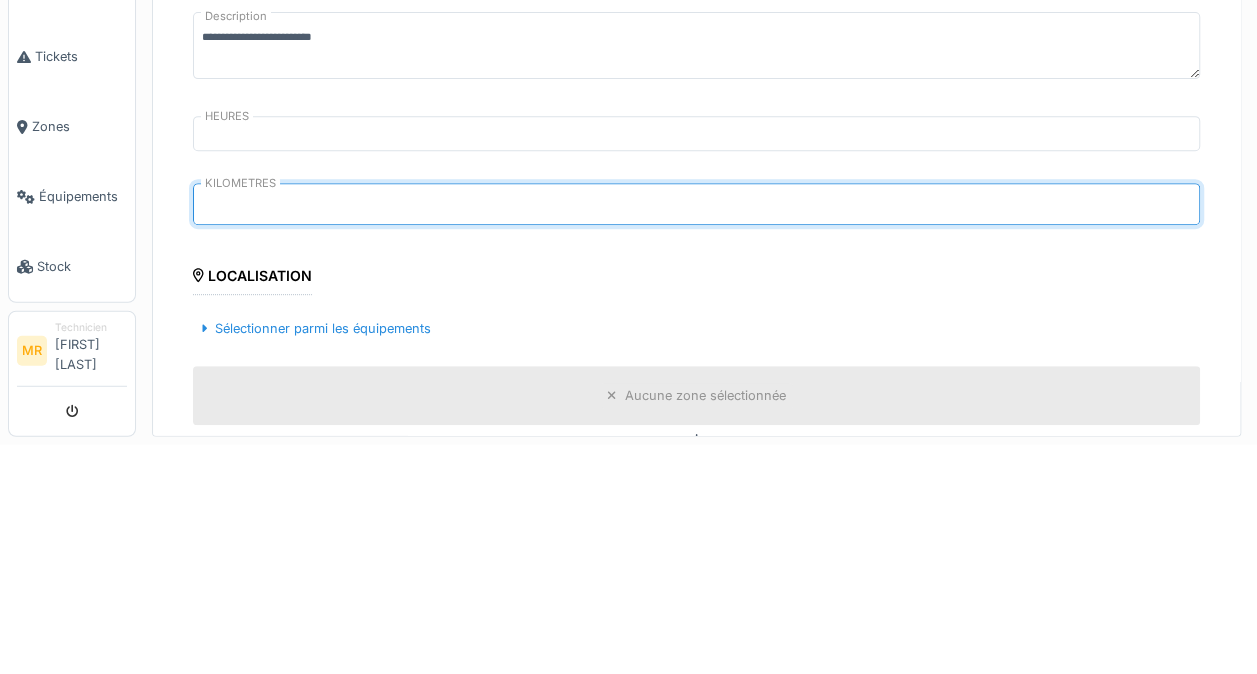 type on "*****" 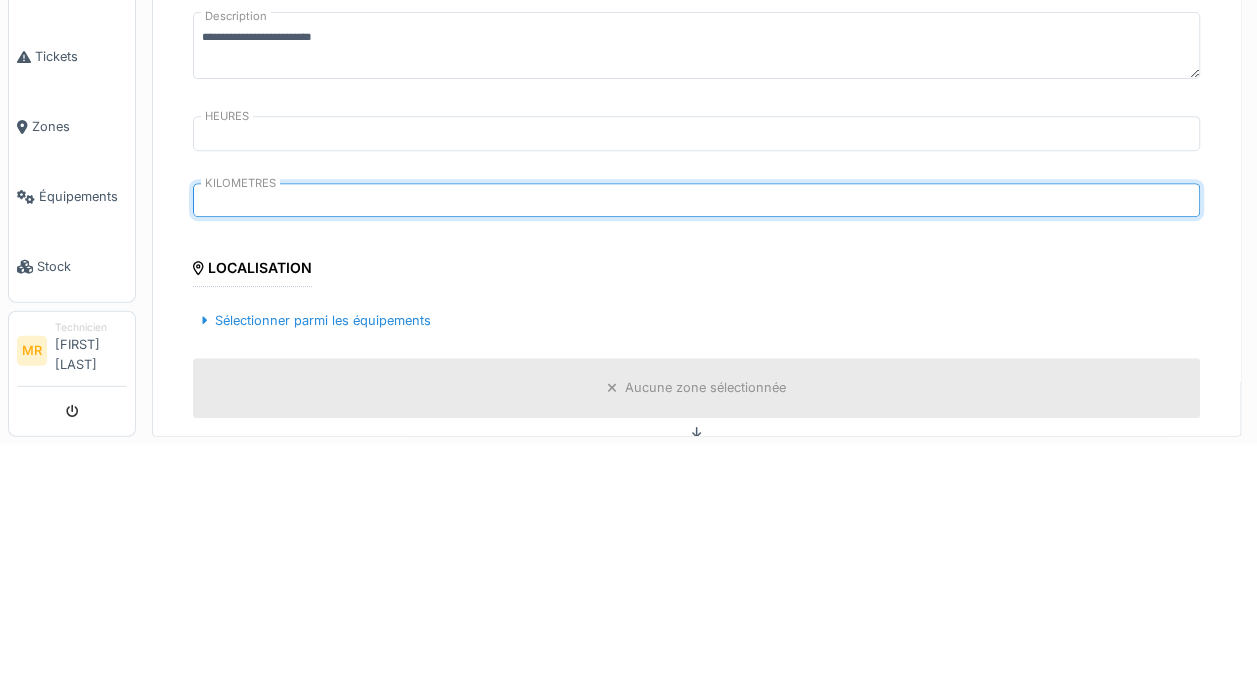 click on "**********" at bounding box center (696, 684) 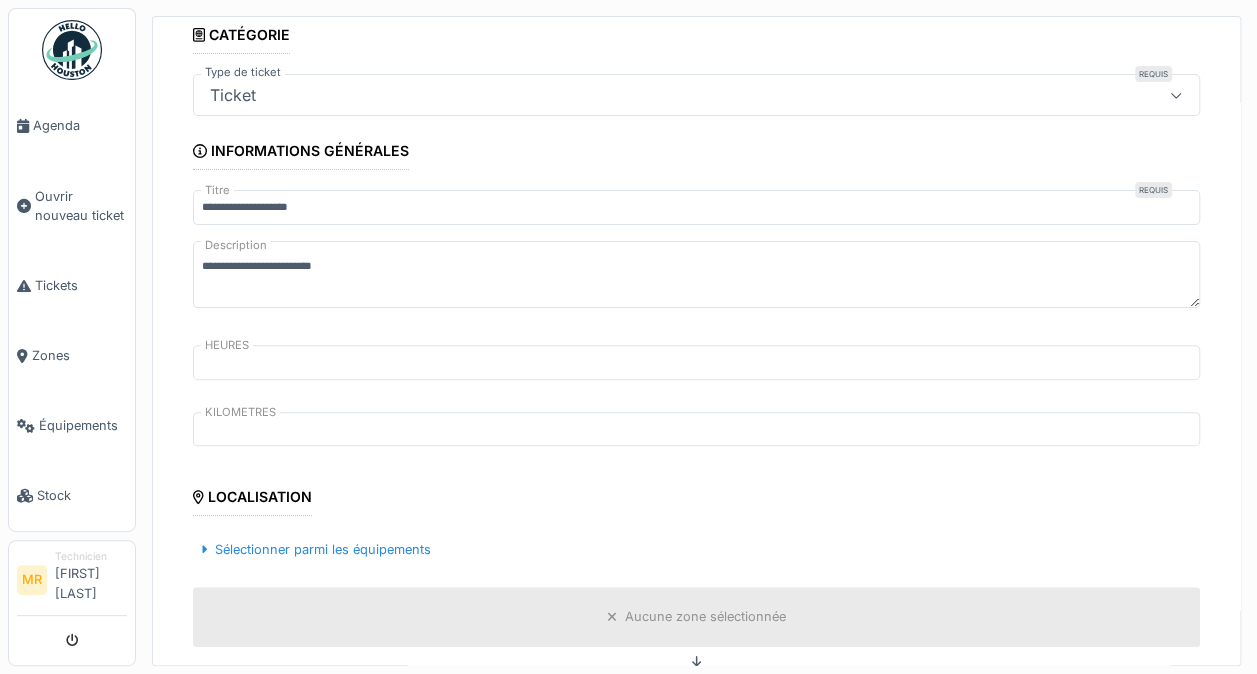 click on "Localisation" at bounding box center (252, 499) 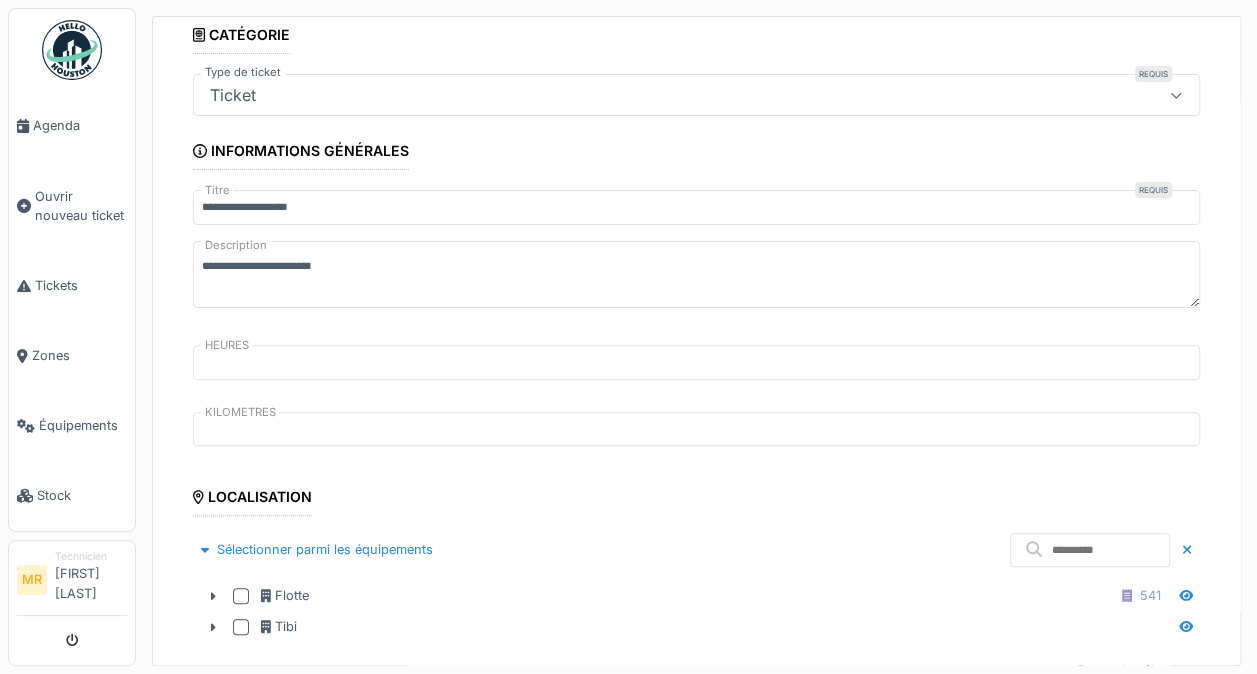 click 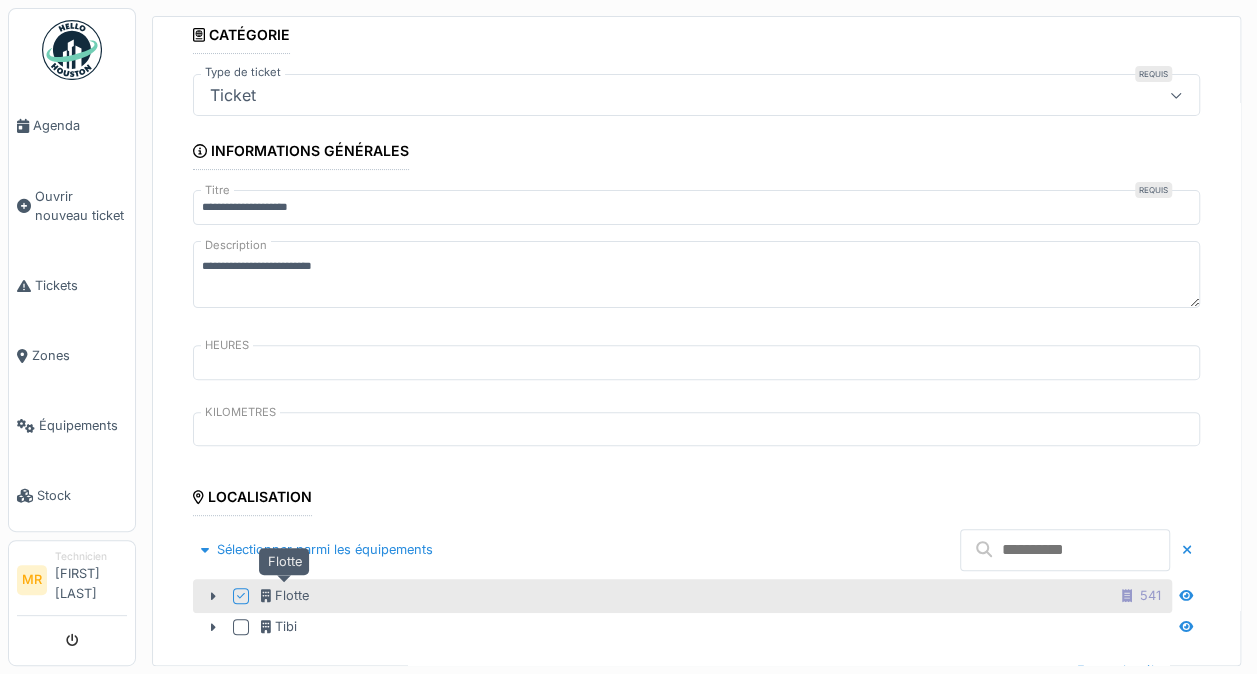 click at bounding box center [1065, 550] 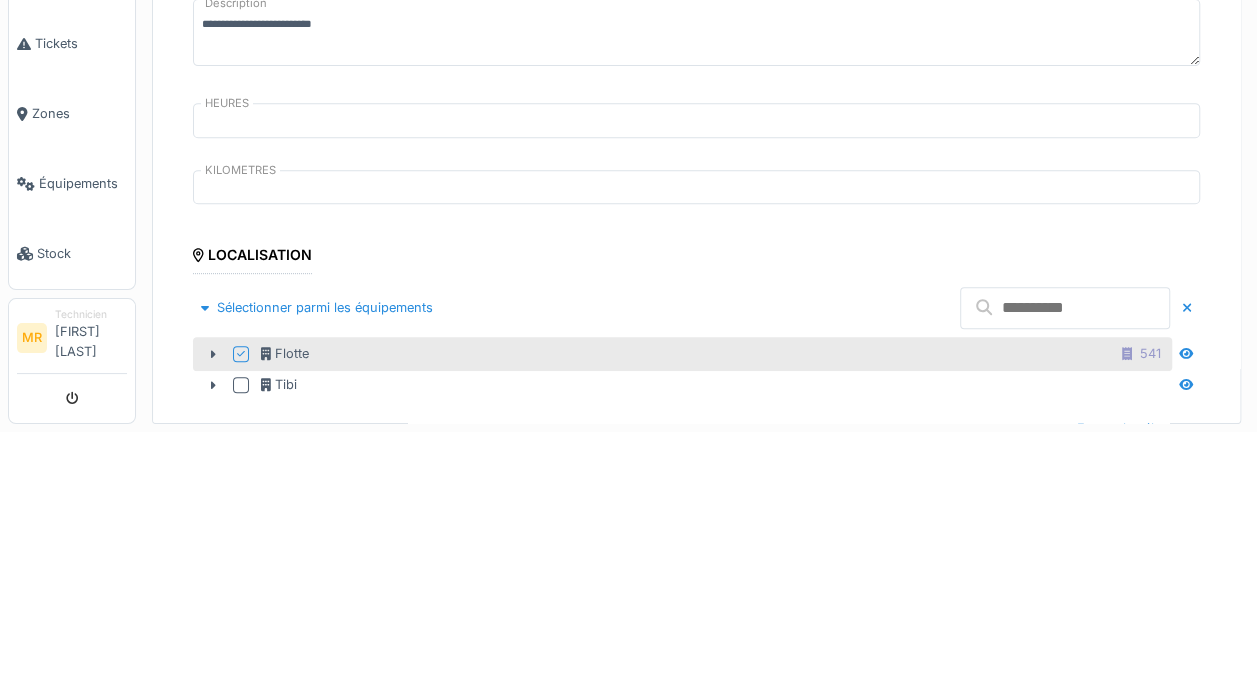 scroll, scrollTop: 7, scrollLeft: 0, axis: vertical 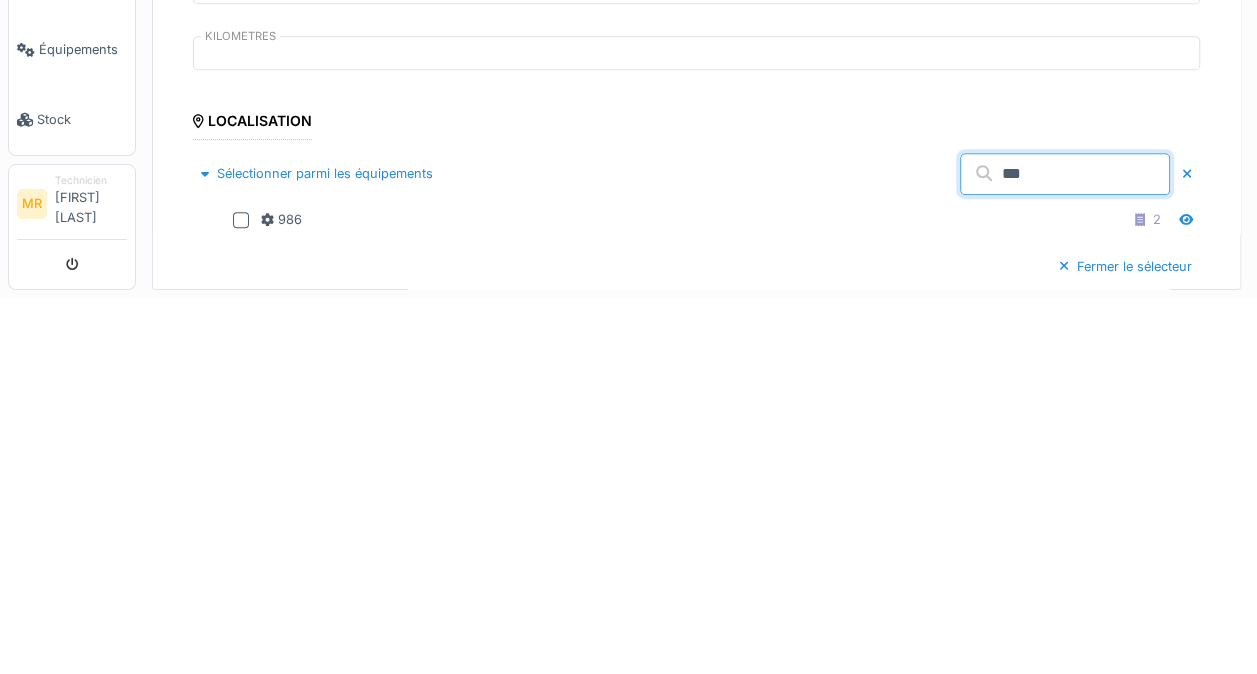 type on "***" 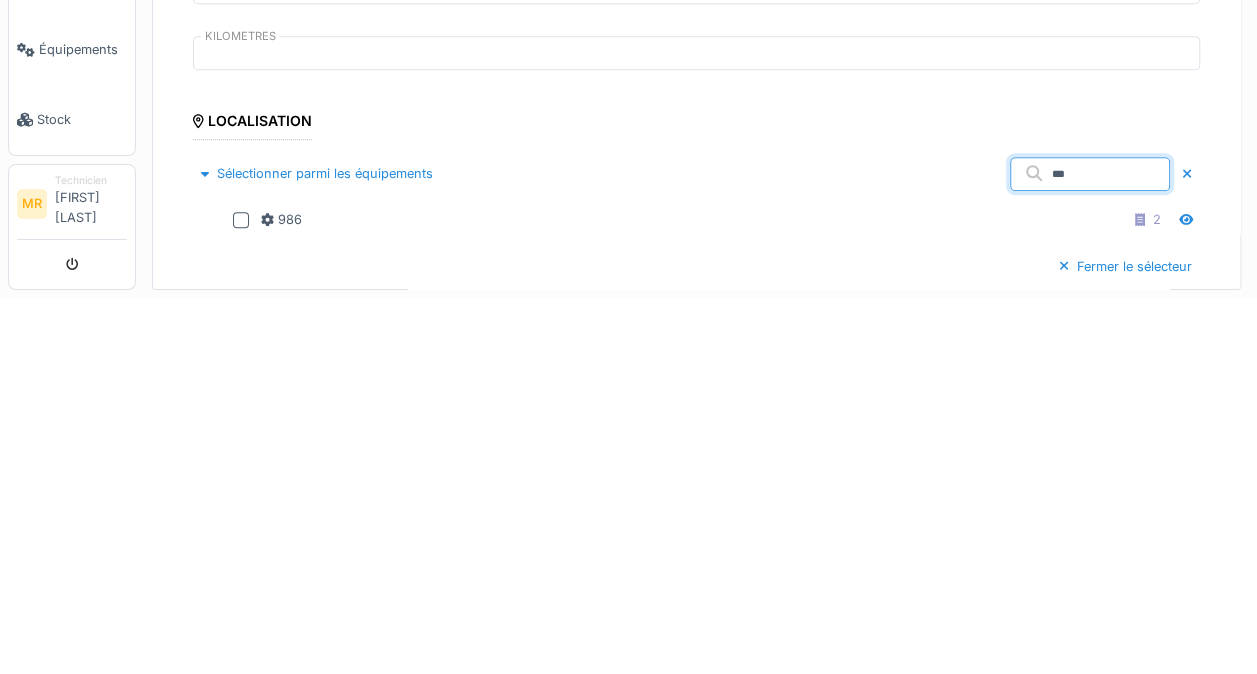 click at bounding box center [241, 596] 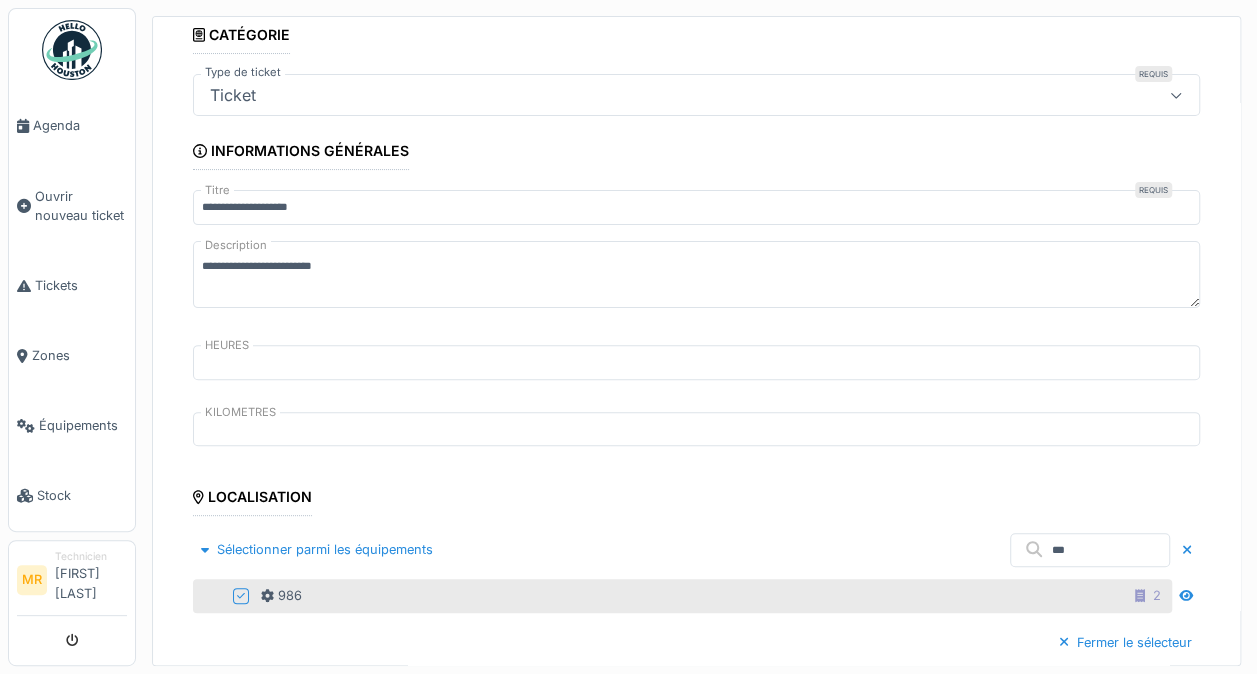 click on "Sélectionner parmi les équipements" at bounding box center (317, 549) 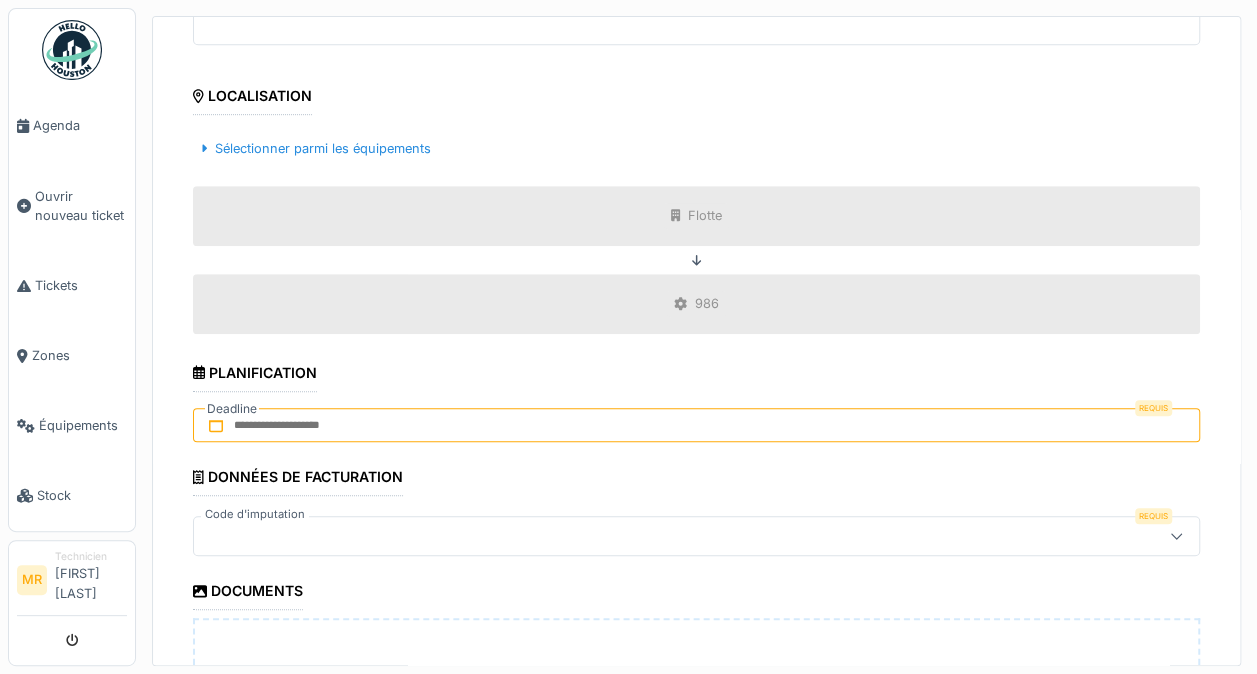 scroll, scrollTop: 575, scrollLeft: 0, axis: vertical 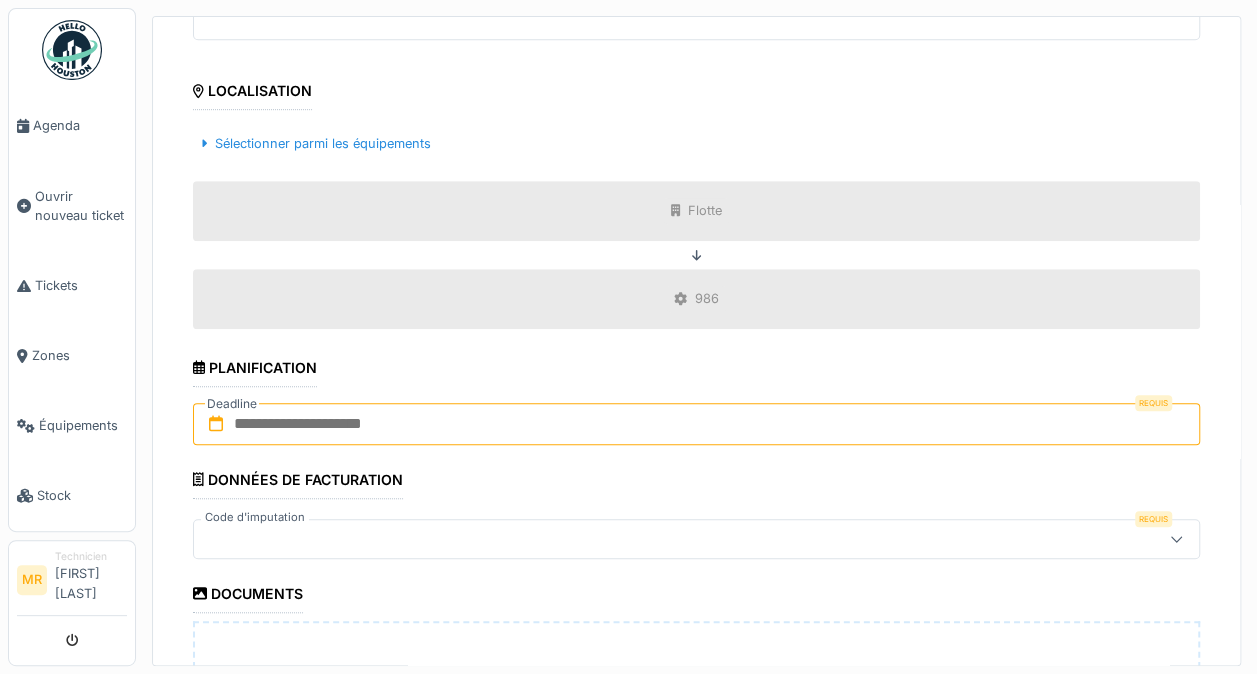 click at bounding box center [696, 424] 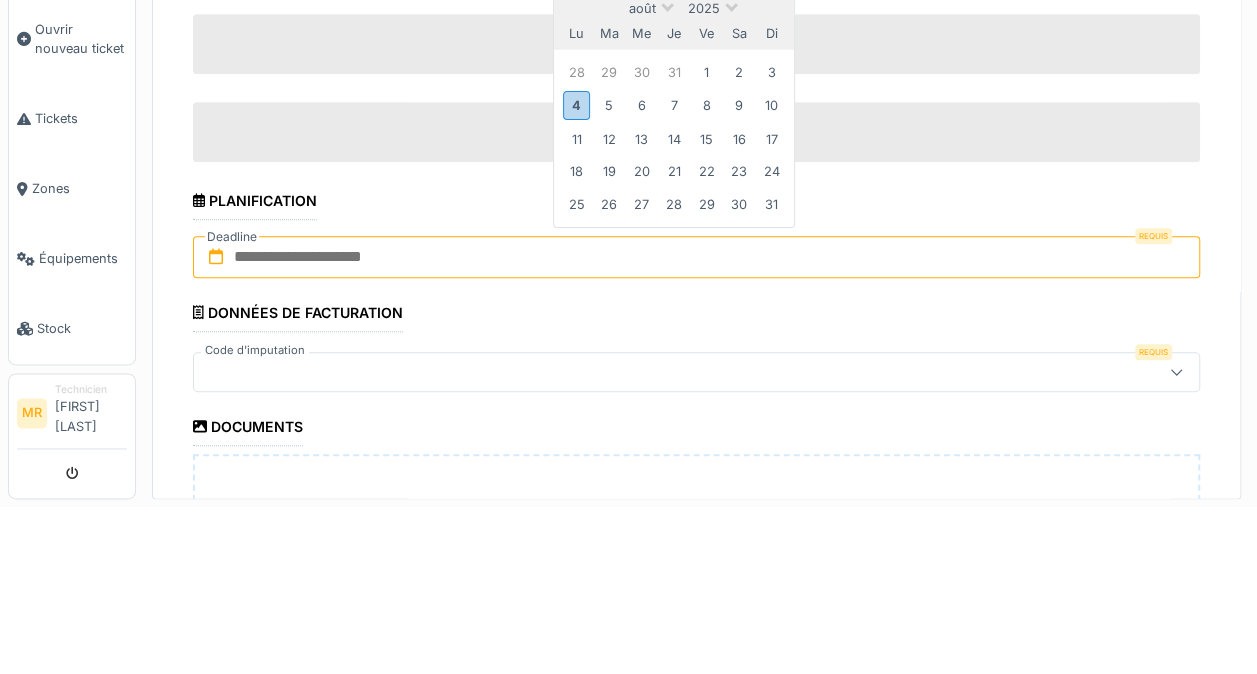 scroll, scrollTop: 7, scrollLeft: 0, axis: vertical 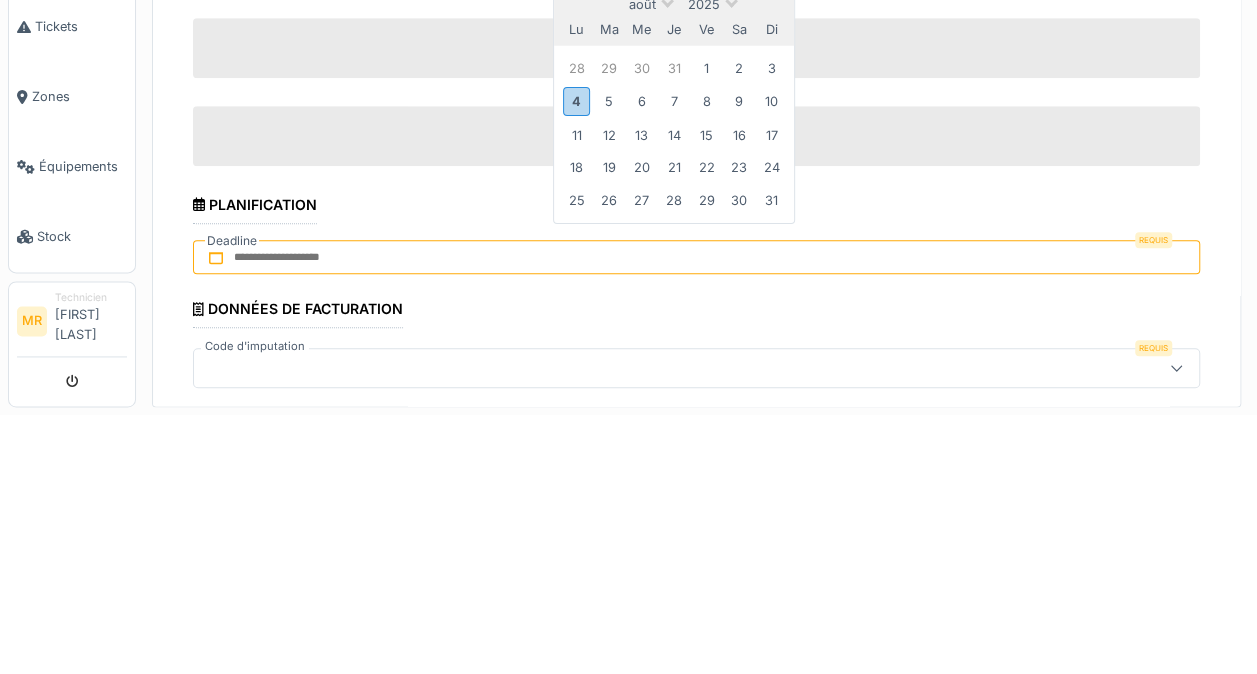 click on "4" at bounding box center [576, 360] 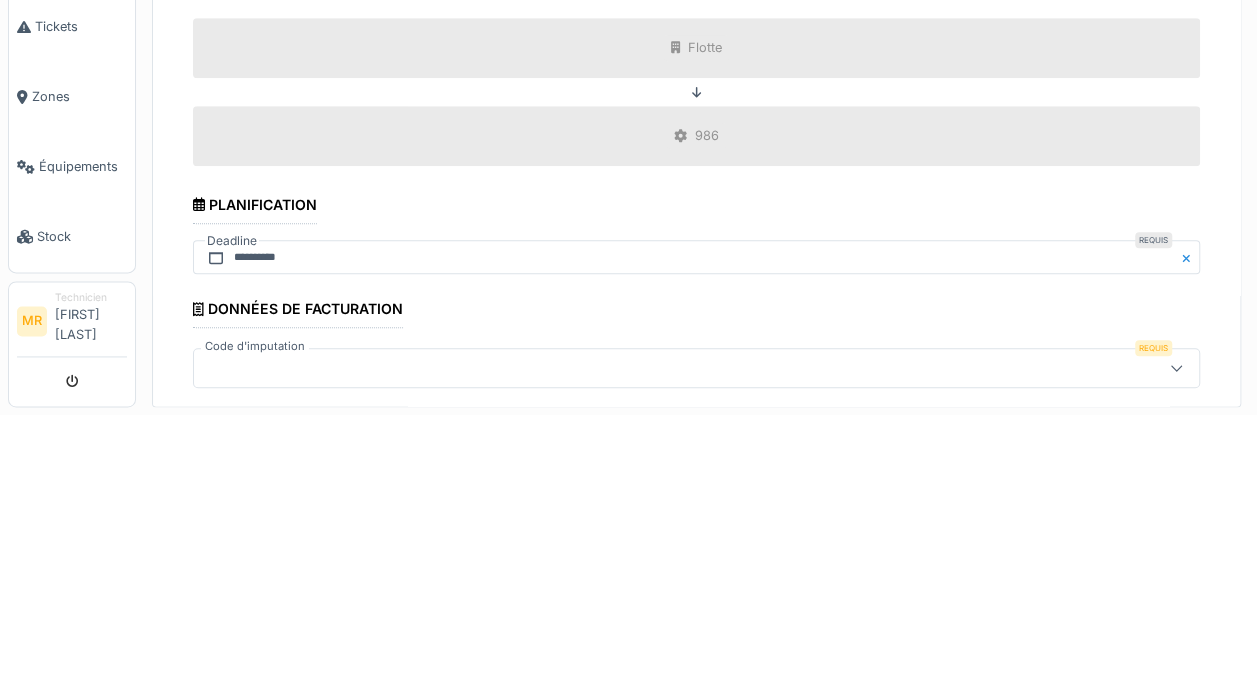 scroll, scrollTop: 7, scrollLeft: 0, axis: vertical 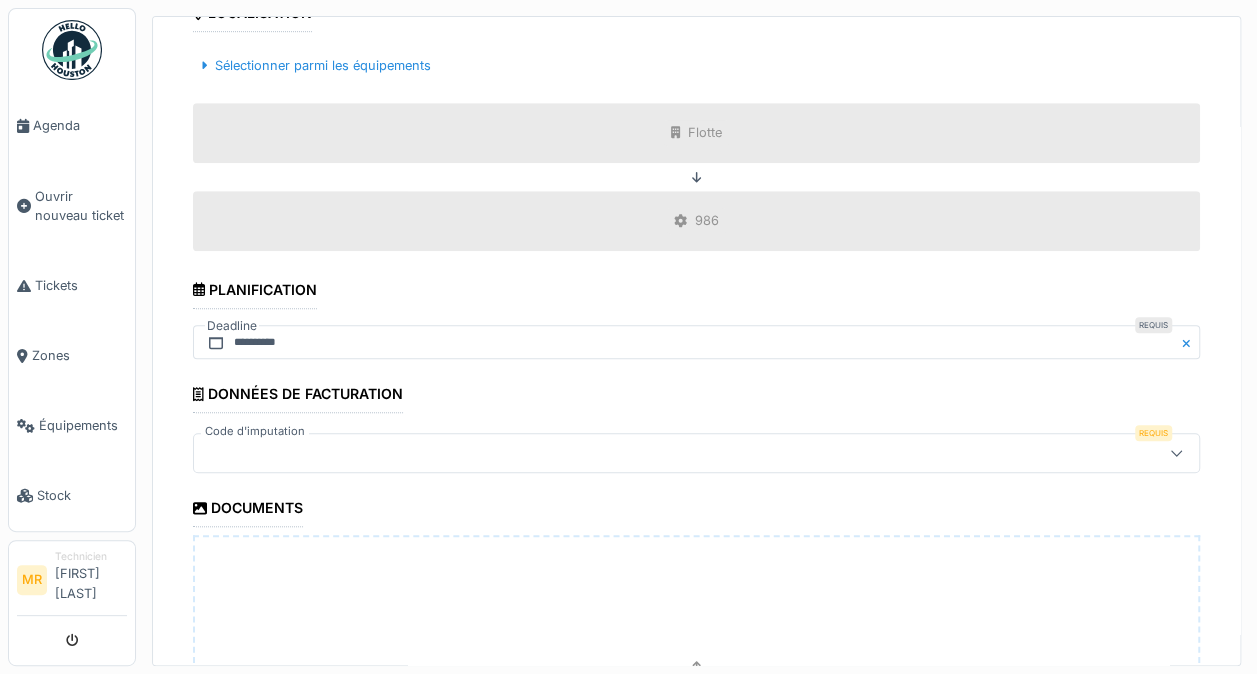 click on "**********" at bounding box center [696, 200] 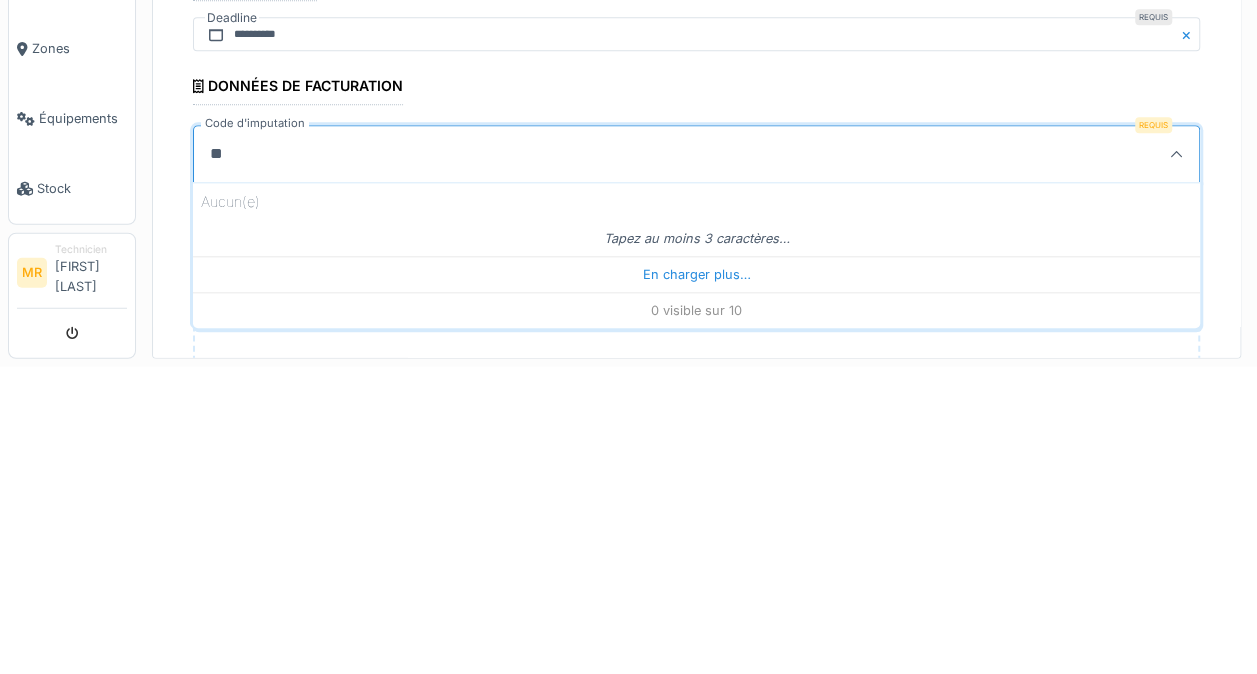 type on "***" 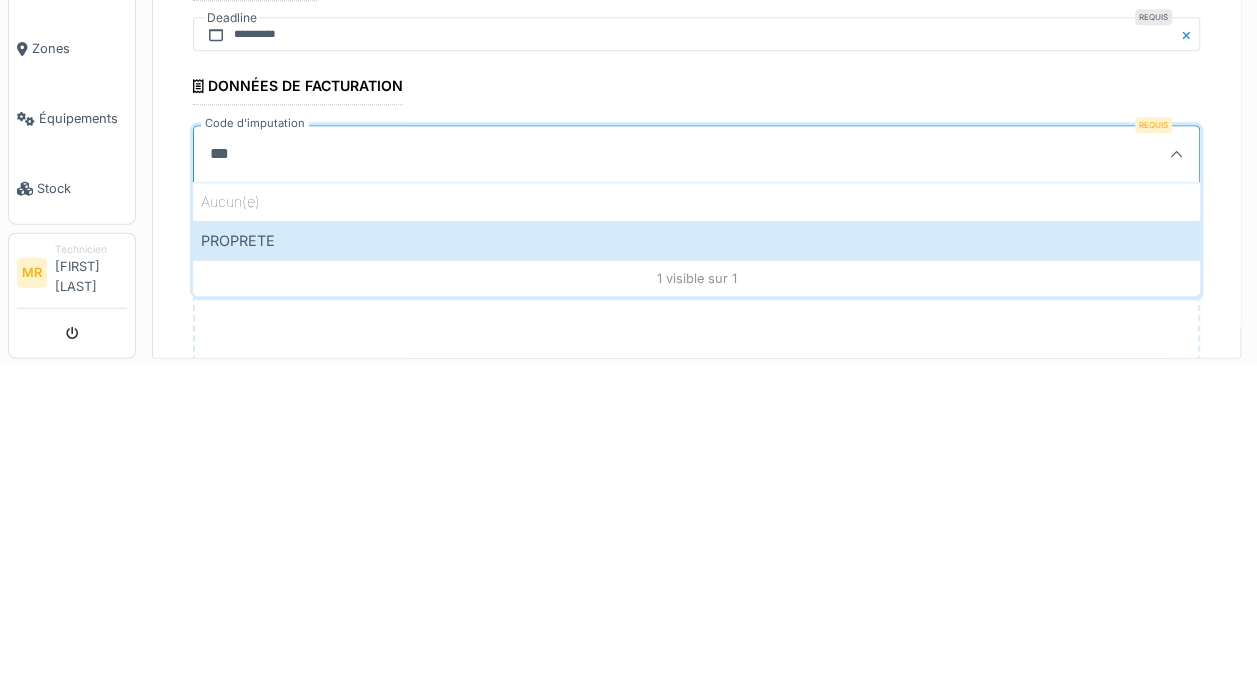 click on "PROPRETE" at bounding box center [696, 548] 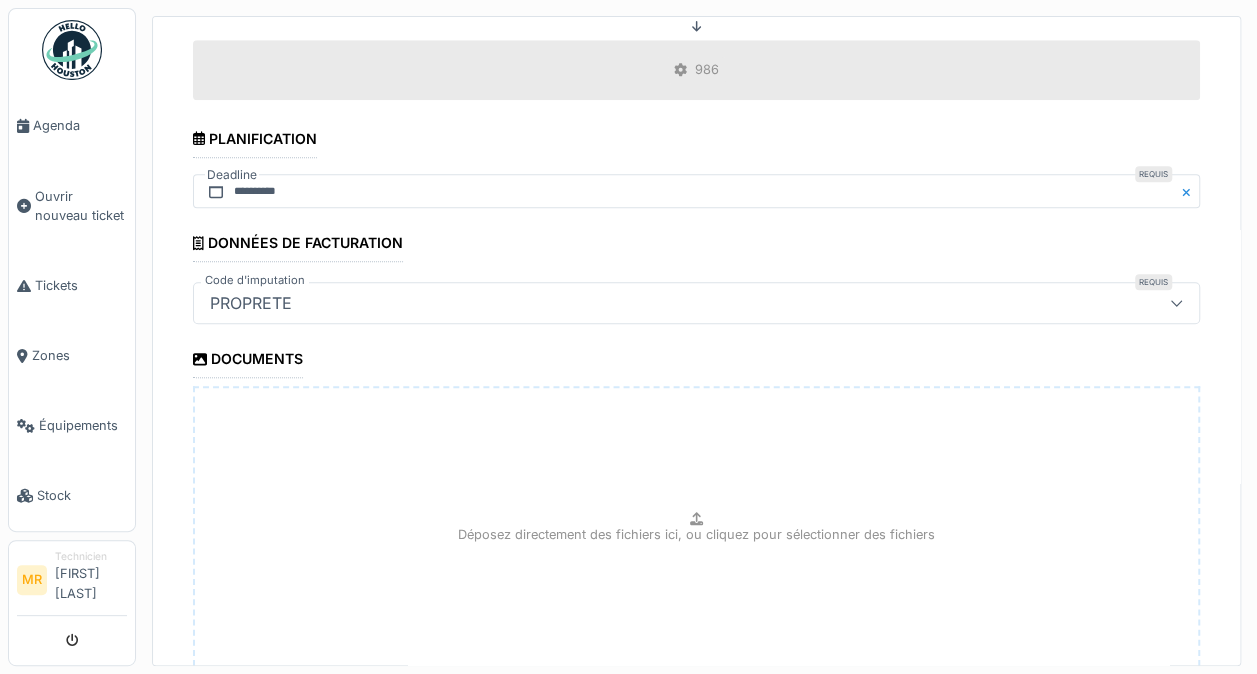 scroll, scrollTop: 952, scrollLeft: 0, axis: vertical 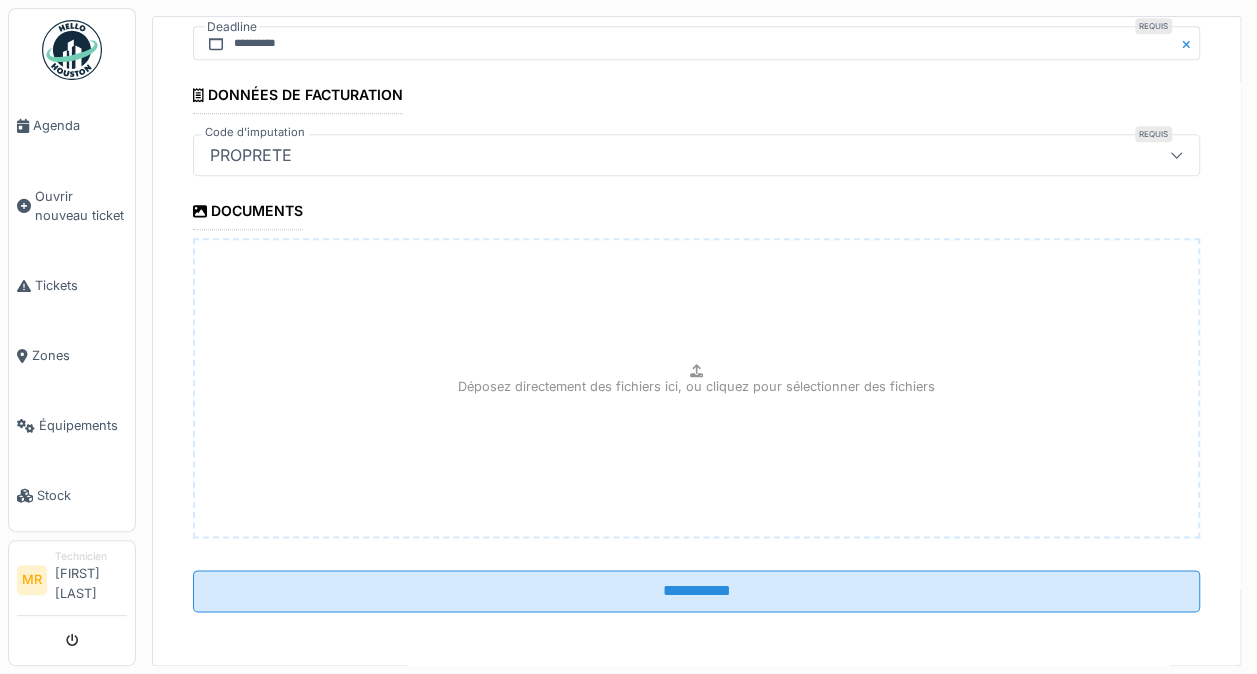 click on "**********" at bounding box center [696, 591] 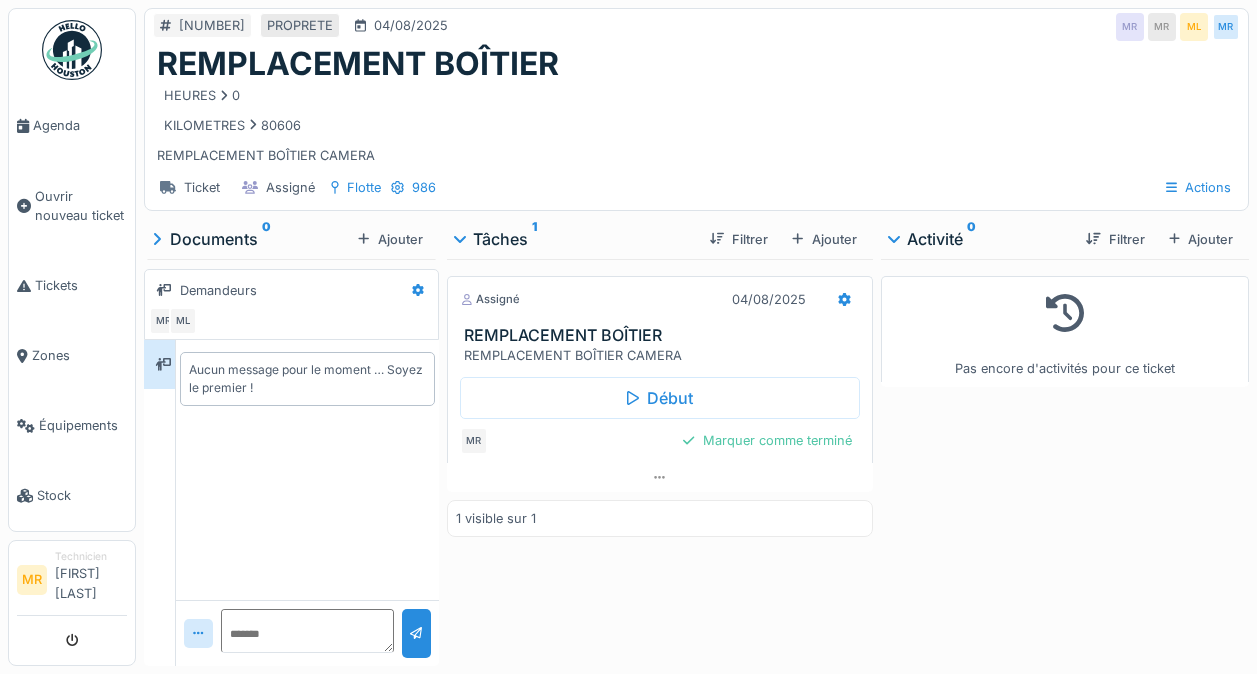 scroll, scrollTop: 0, scrollLeft: 0, axis: both 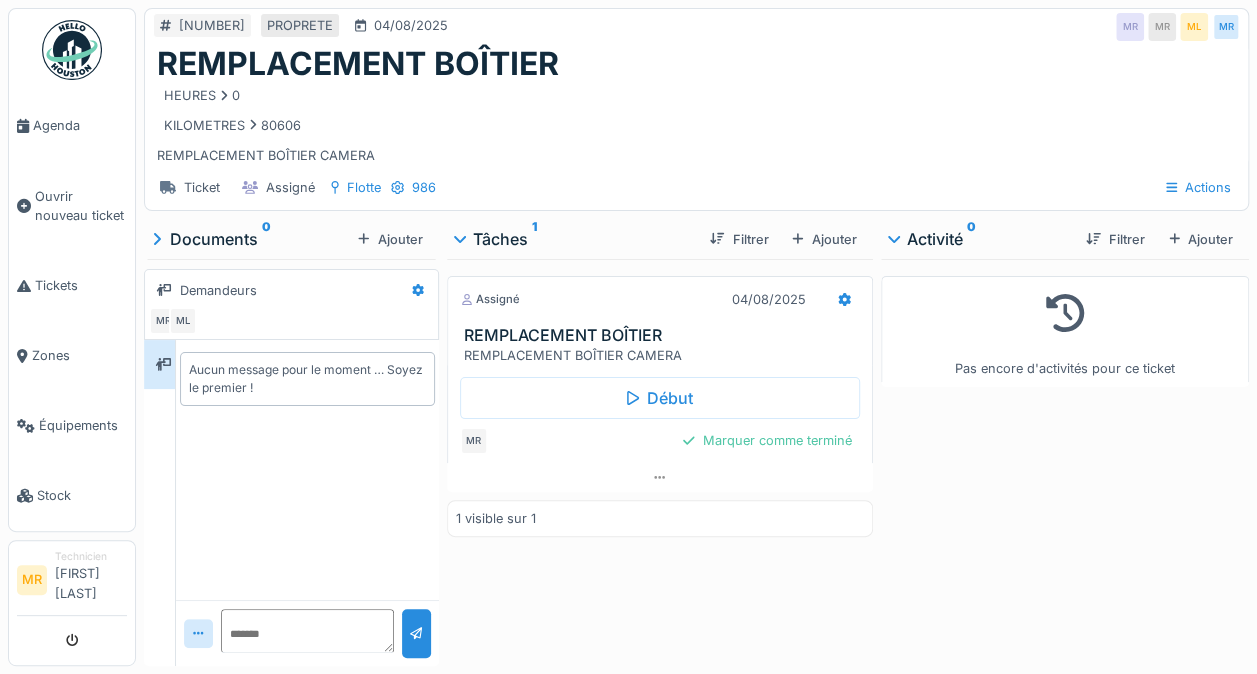 click on "Début" at bounding box center [660, 398] 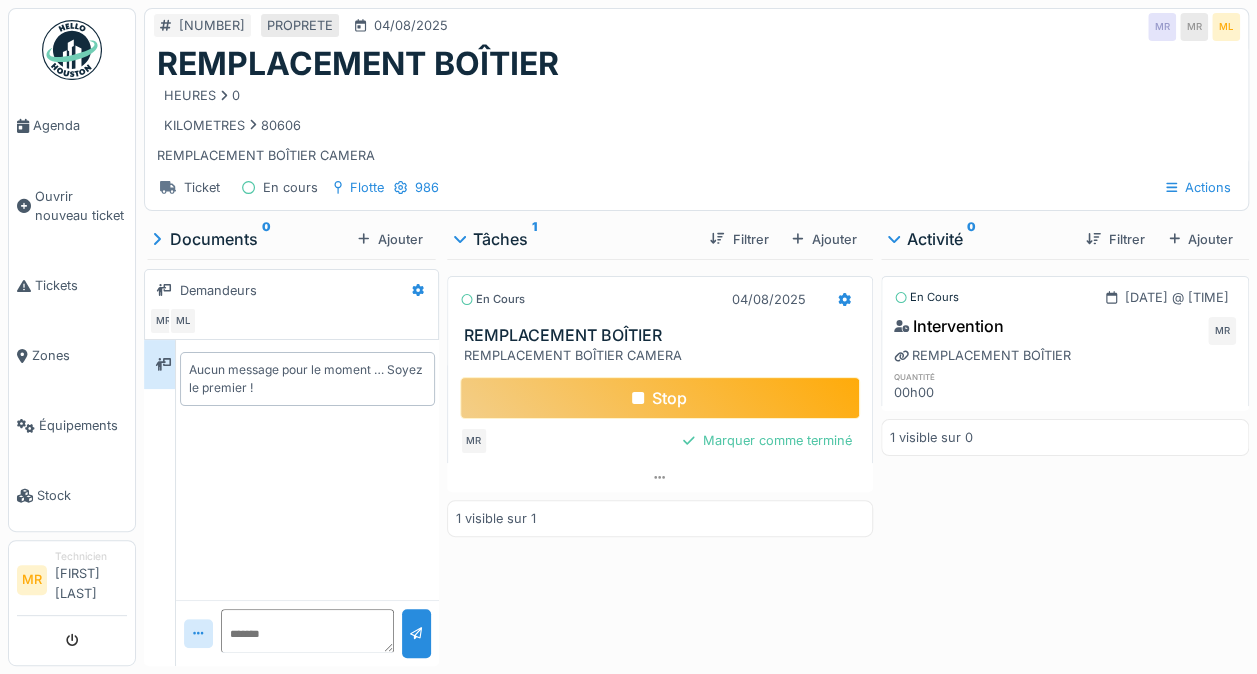click on "Stop" at bounding box center (660, 398) 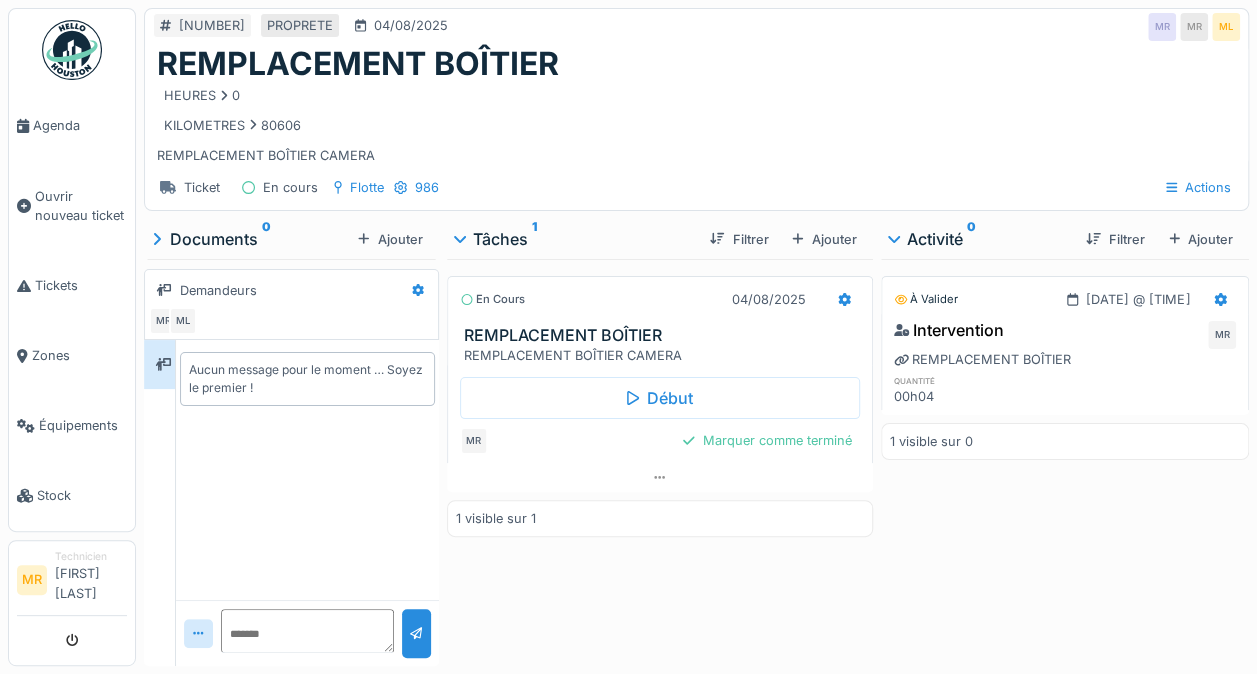 click on "Début" at bounding box center (660, 398) 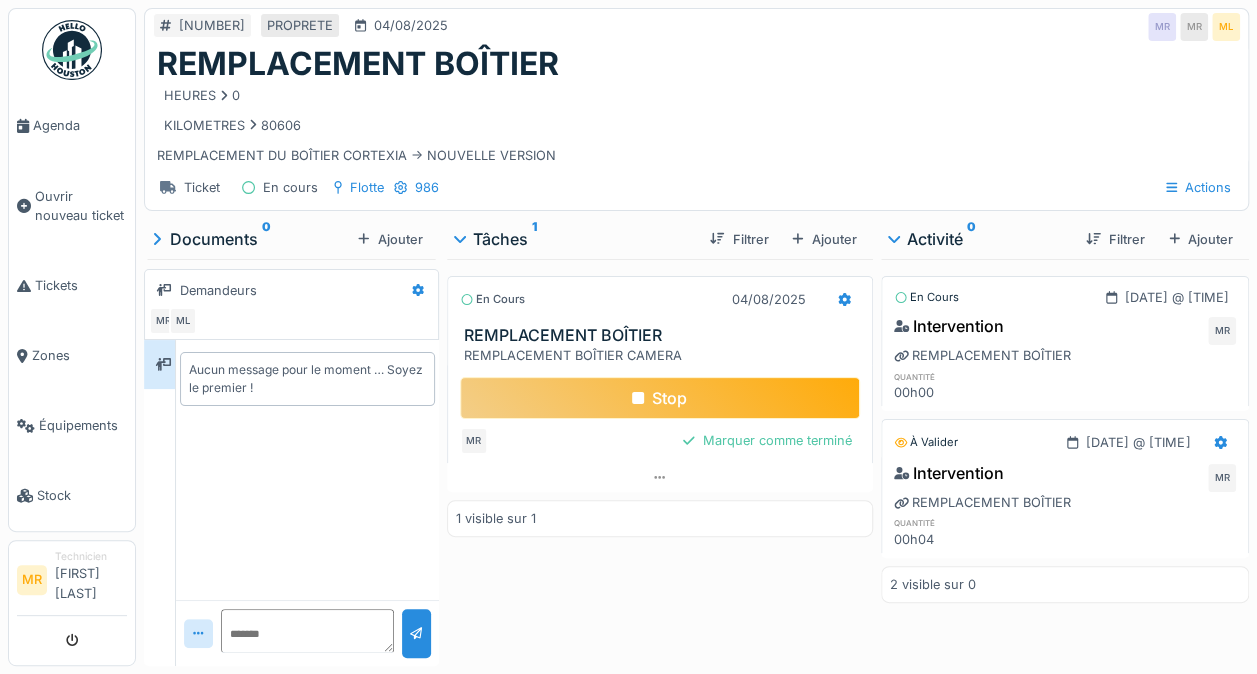 click on "Stop" at bounding box center (660, 398) 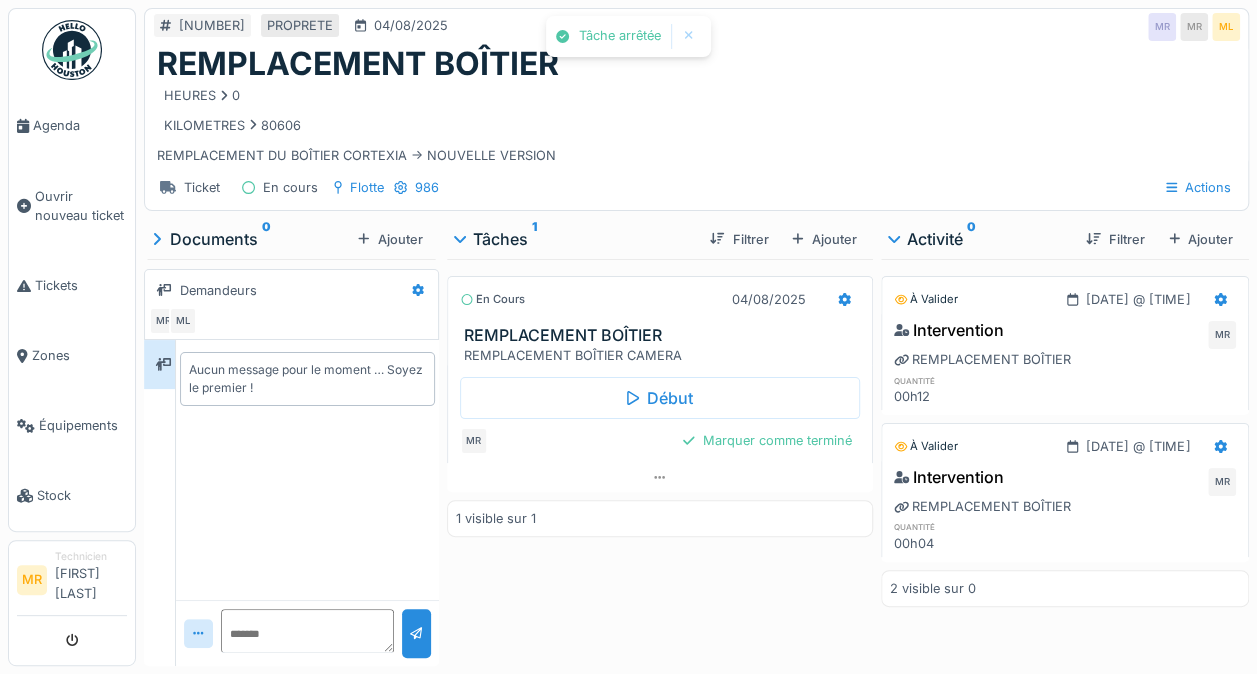 click on "Marquer comme terminé" at bounding box center (767, 440) 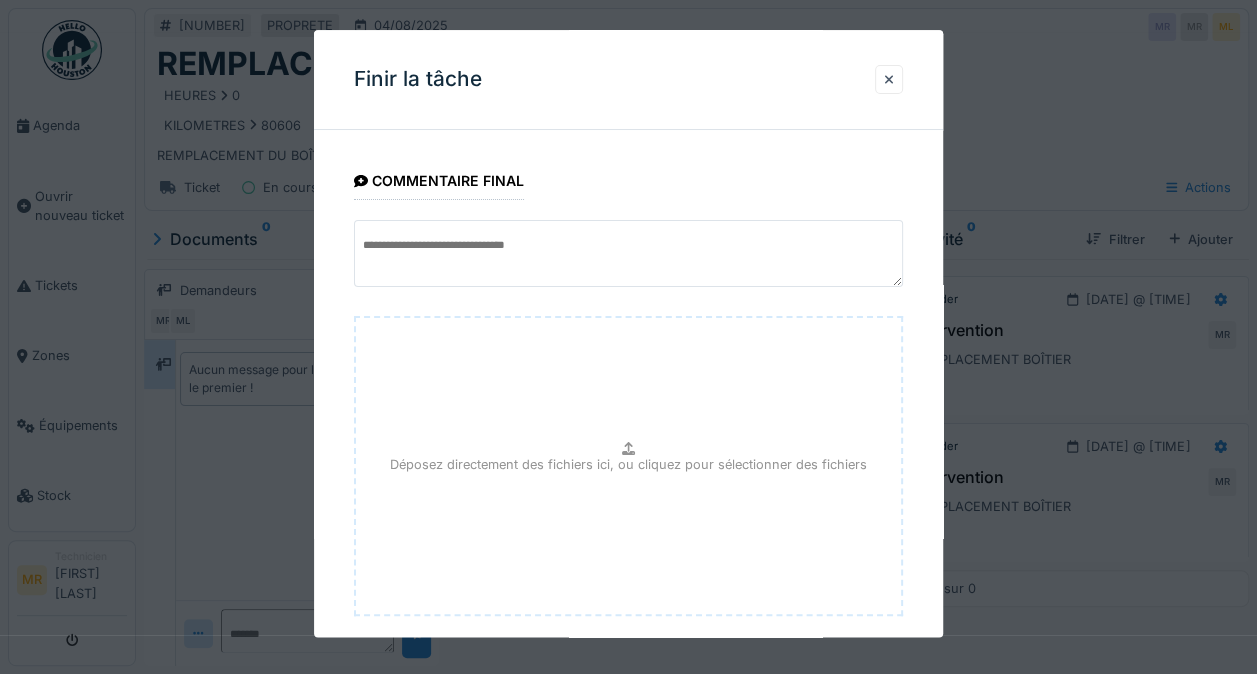scroll, scrollTop: 108, scrollLeft: 0, axis: vertical 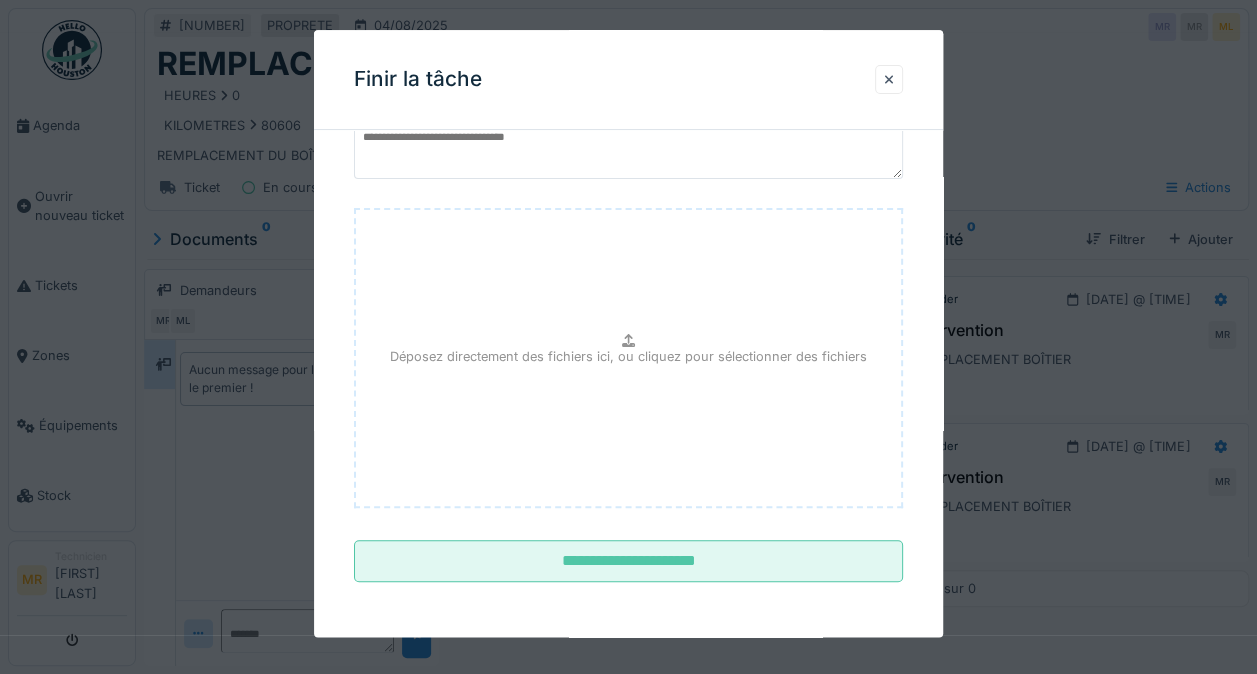 click on "**********" at bounding box center [628, 562] 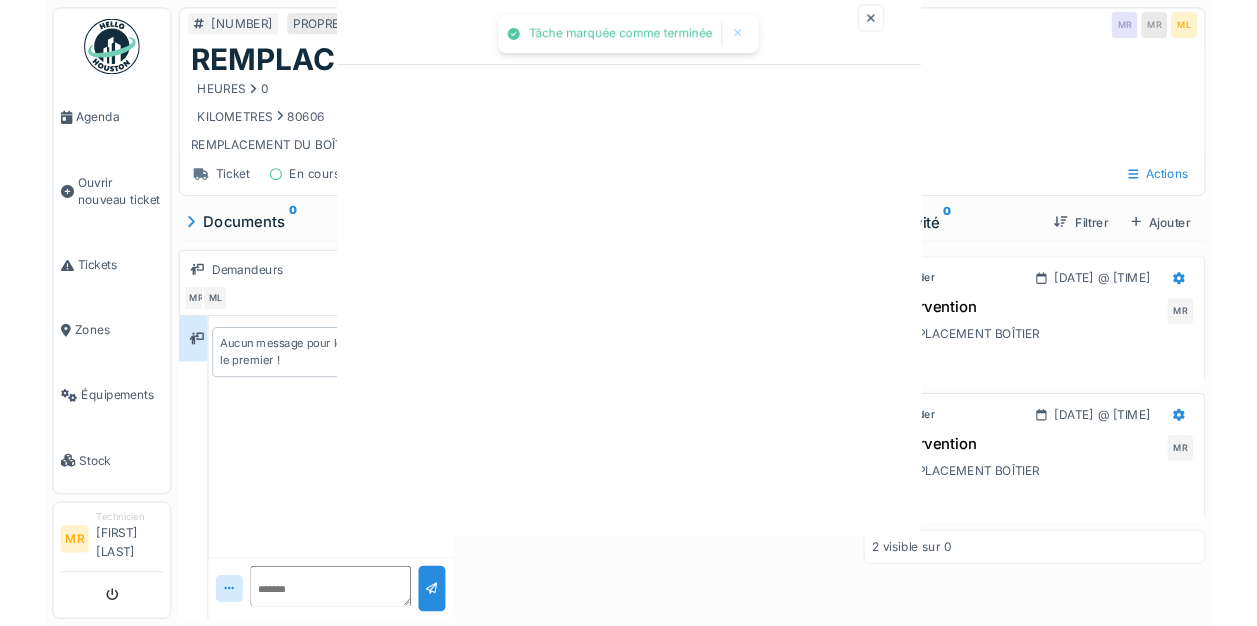 scroll, scrollTop: 0, scrollLeft: 0, axis: both 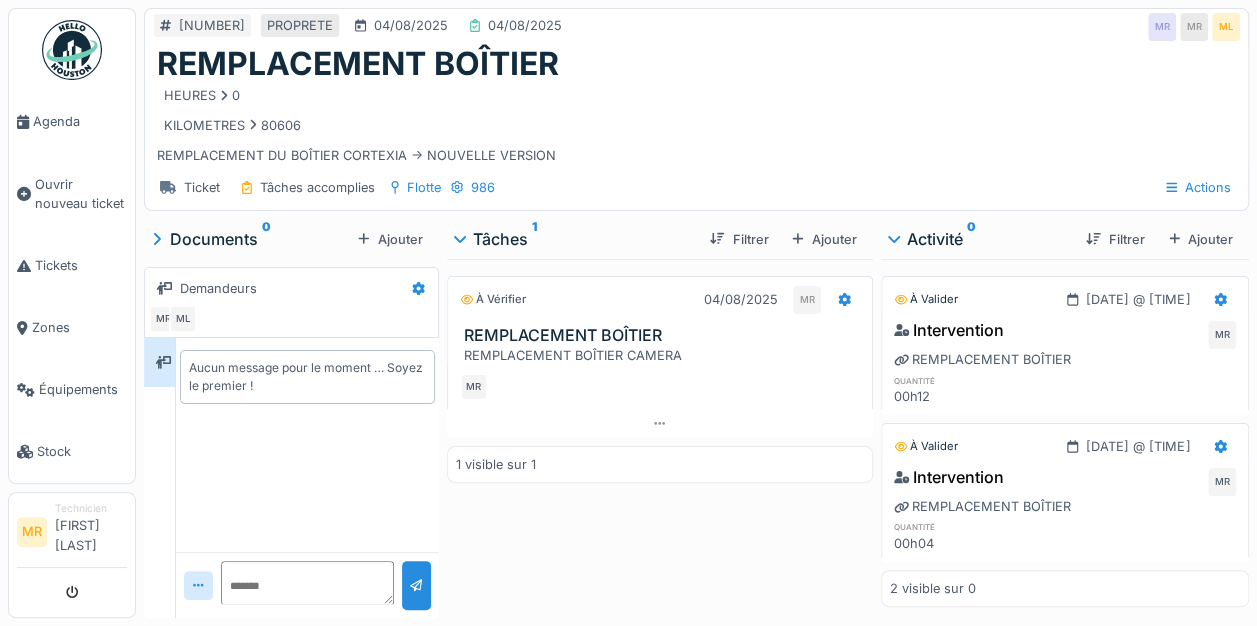 click on "Tickets" at bounding box center (81, 265) 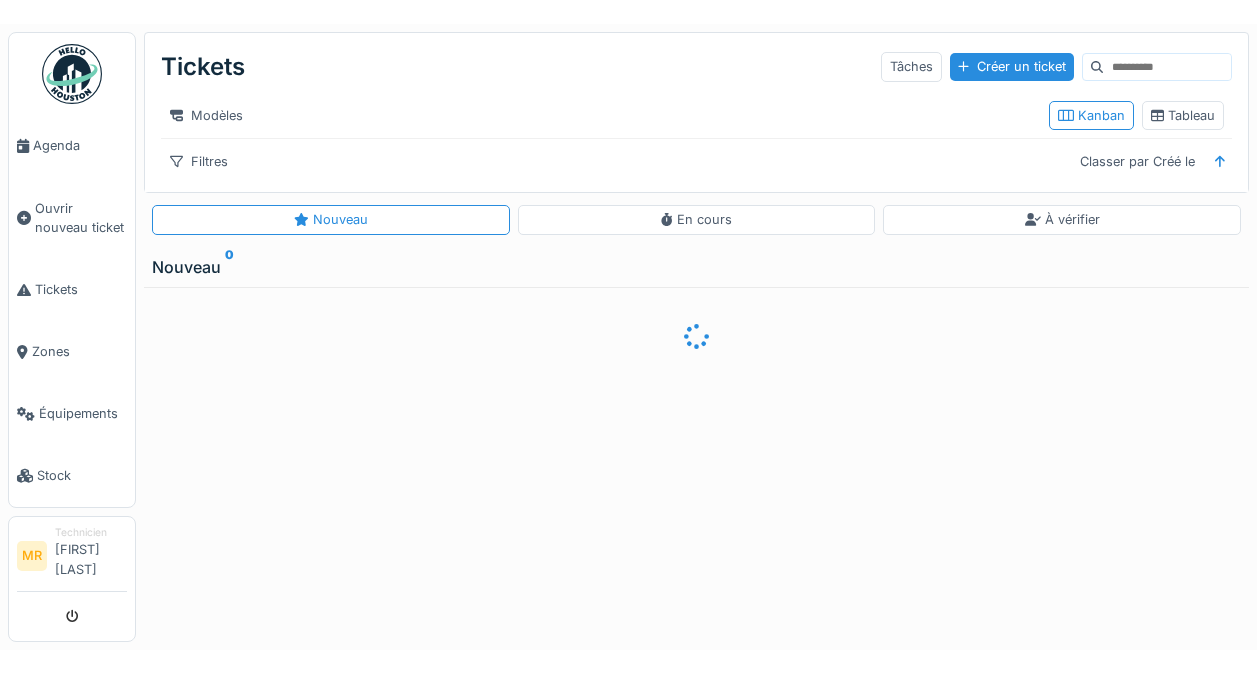 scroll, scrollTop: 0, scrollLeft: 0, axis: both 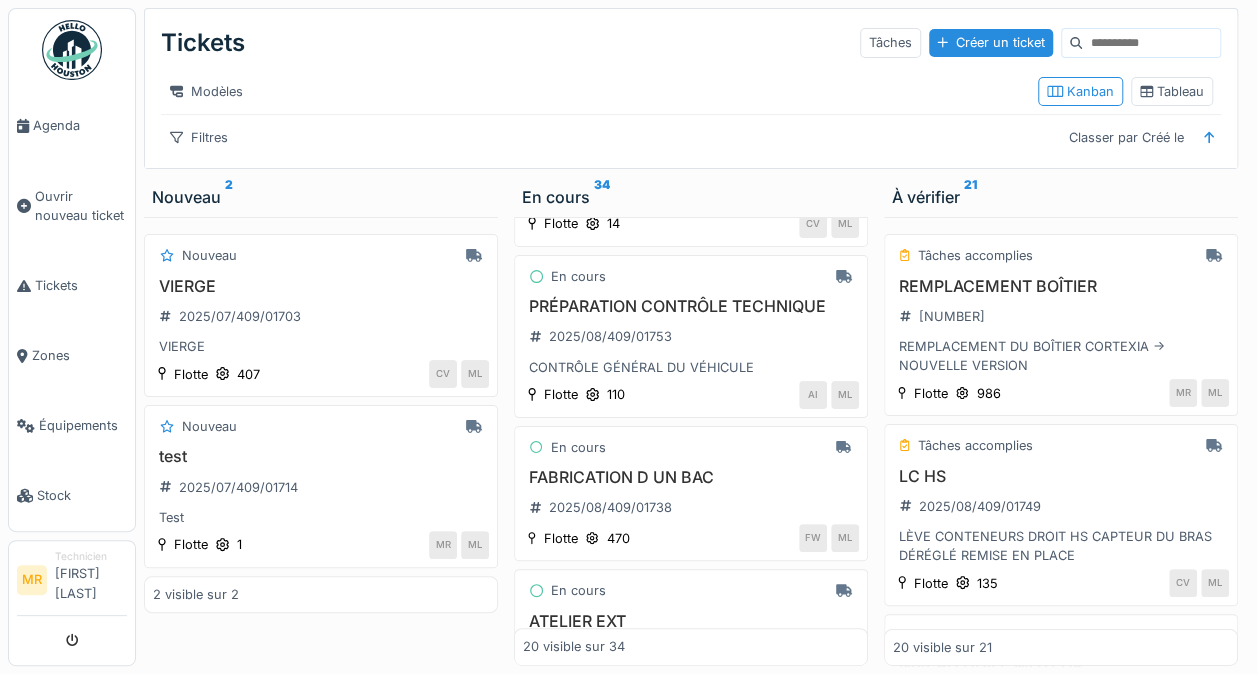 click on "2025/08/409/01753" at bounding box center (610, 336) 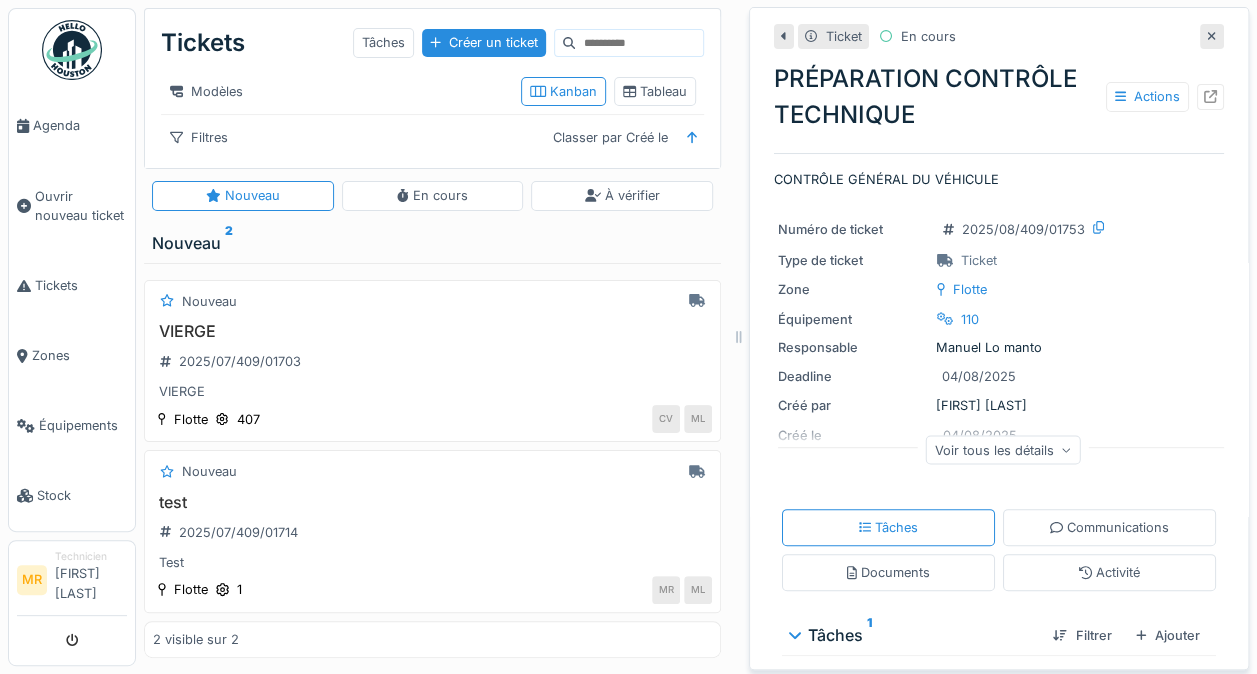 click 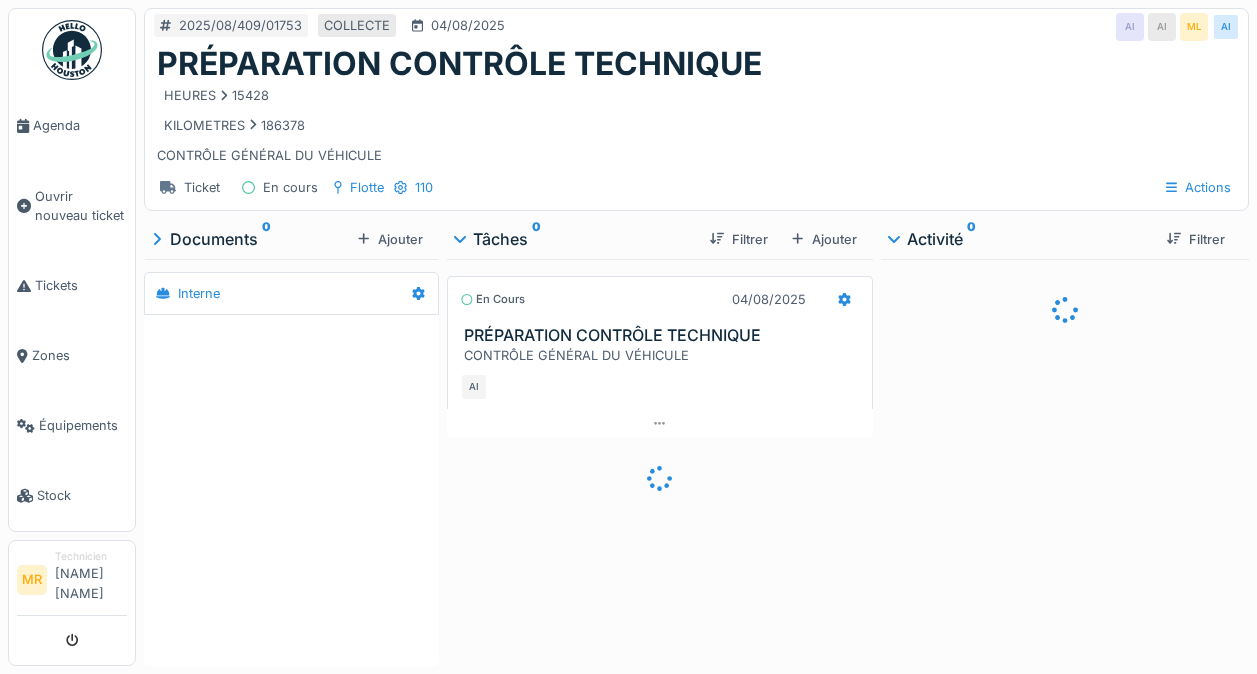 scroll, scrollTop: 0, scrollLeft: 0, axis: both 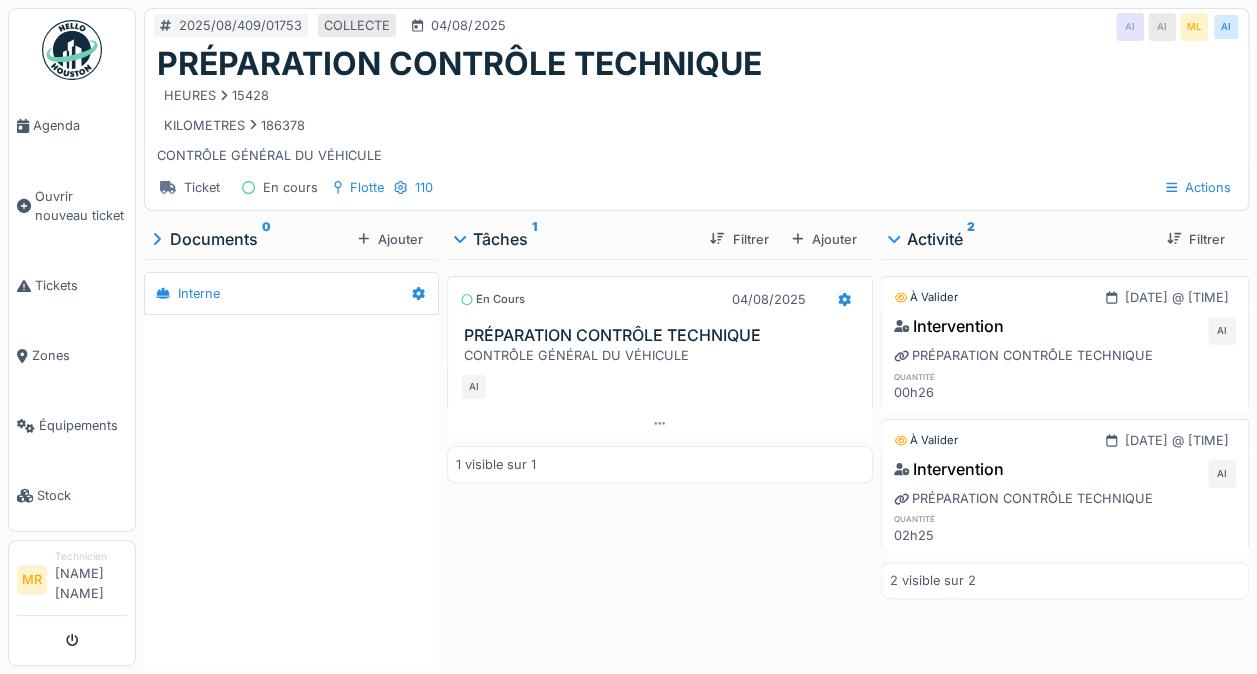 click on "Ajouter" at bounding box center [824, 239] 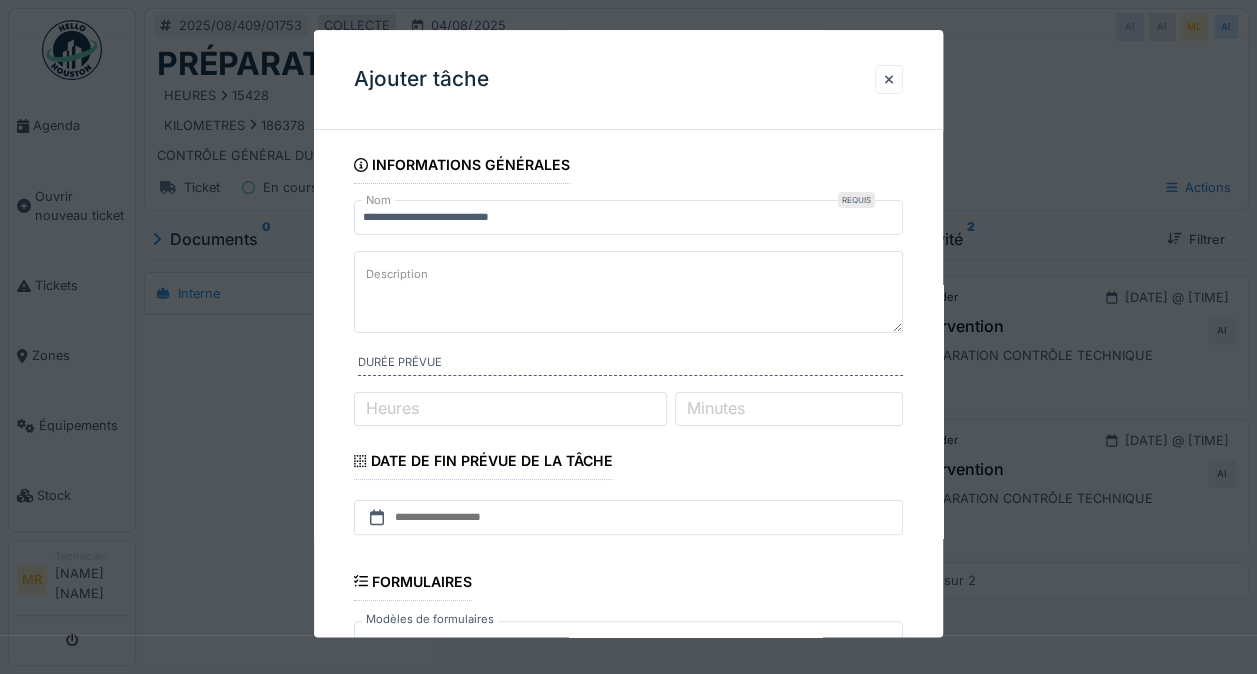 click on "Description" at bounding box center [628, 292] 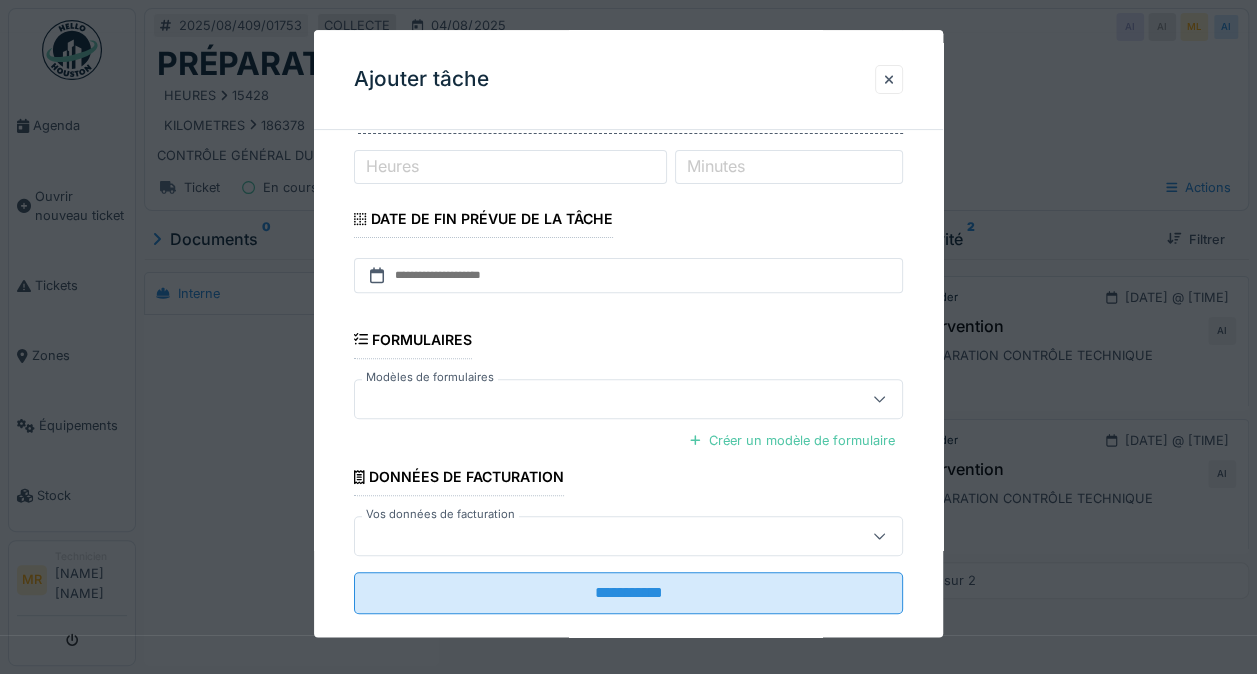 scroll, scrollTop: 253, scrollLeft: 0, axis: vertical 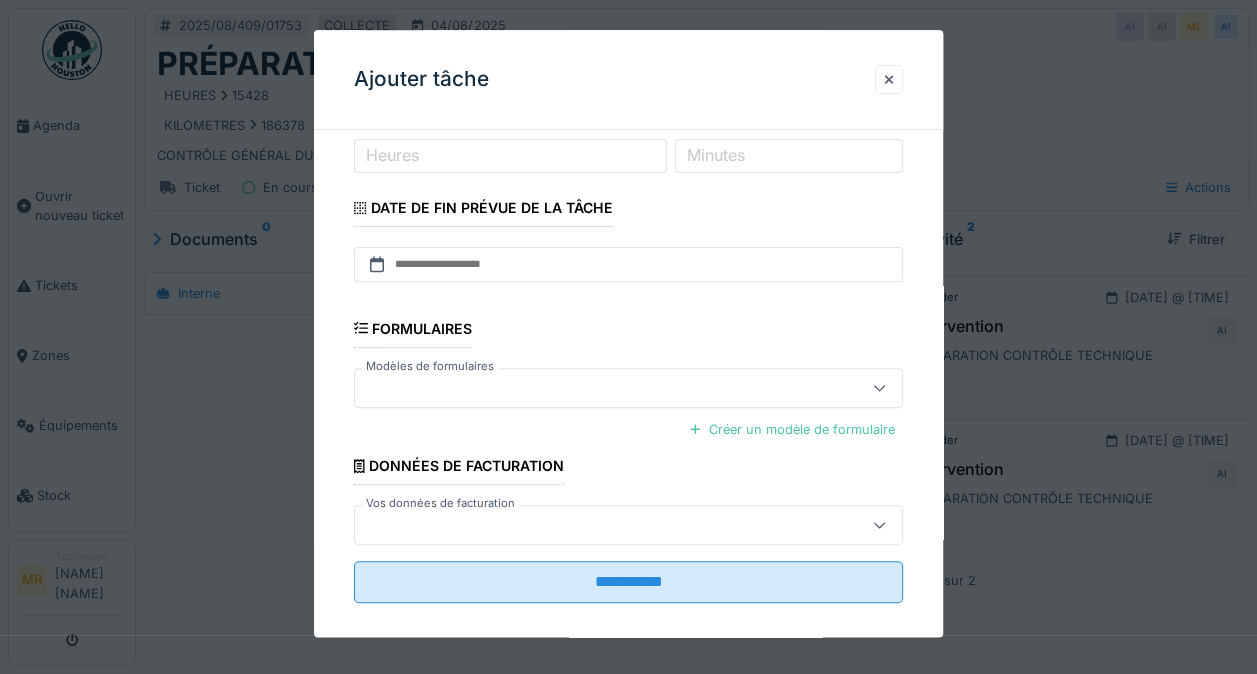 type on "**********" 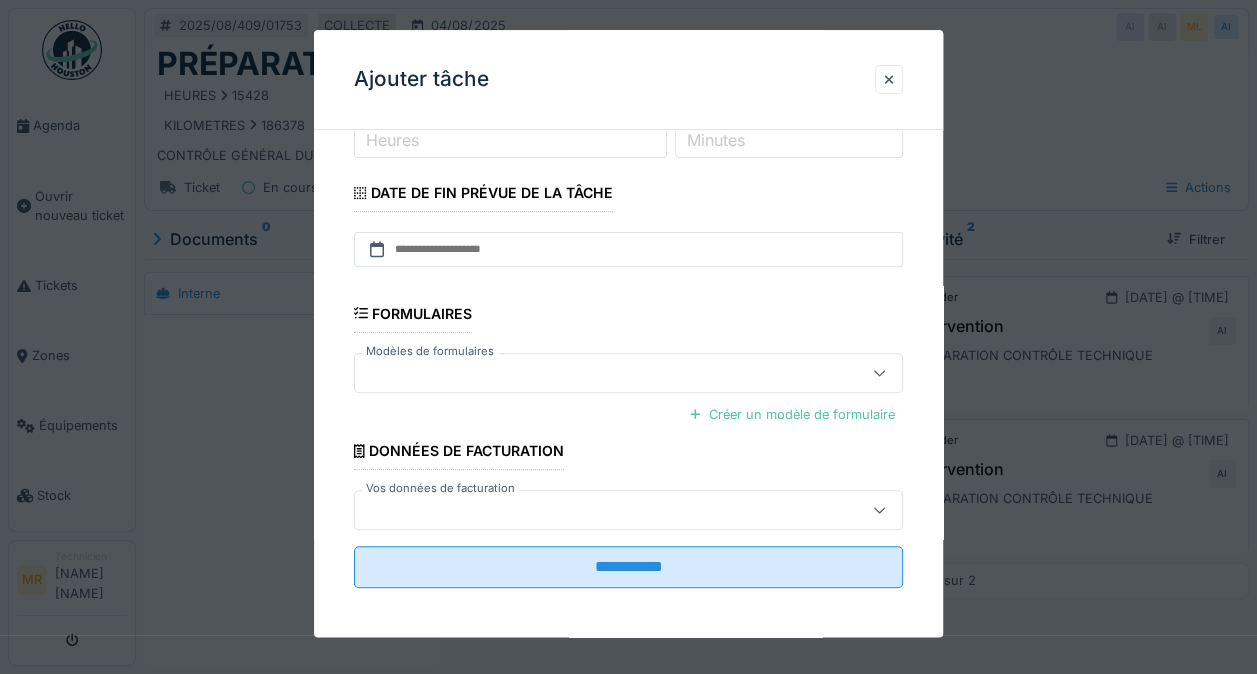 click on "**********" at bounding box center (628, 567) 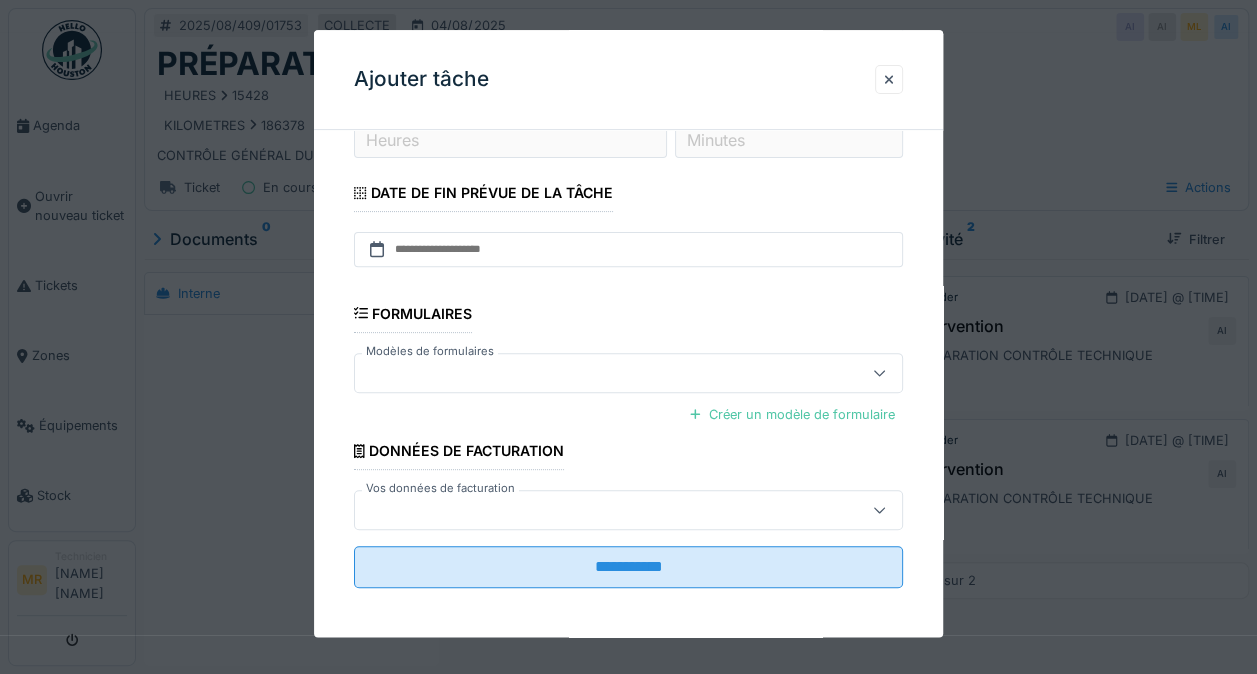 scroll, scrollTop: 252, scrollLeft: 0, axis: vertical 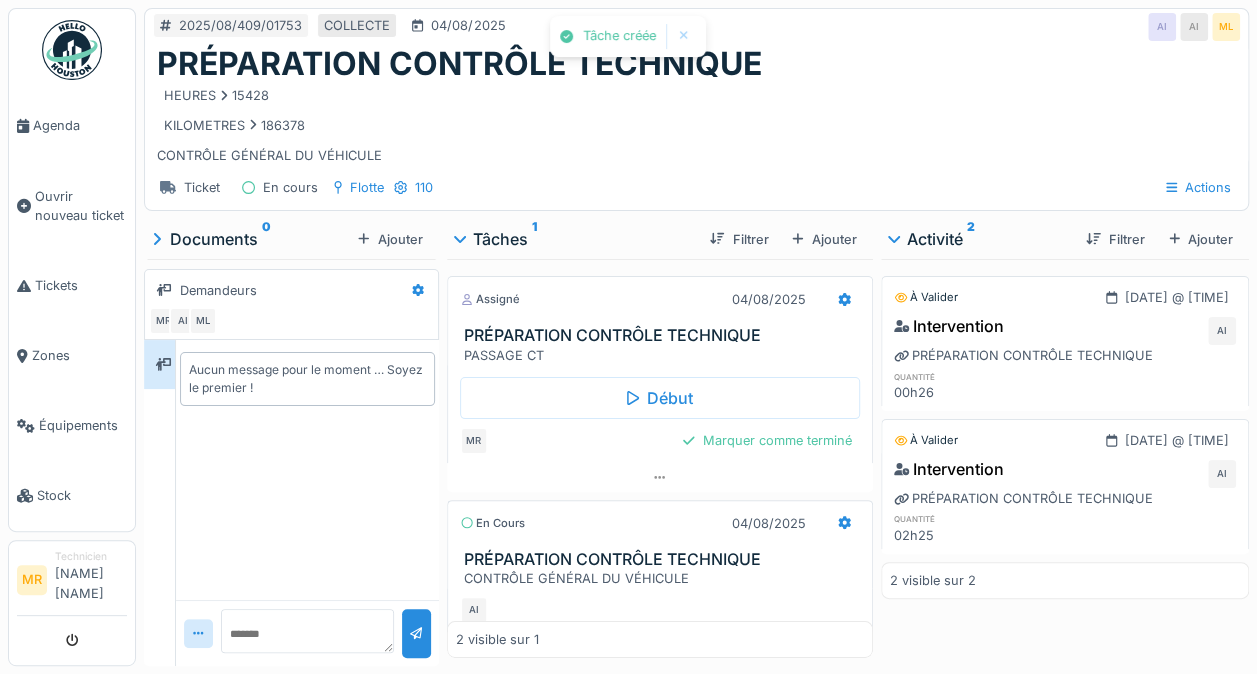 click on "Début" at bounding box center [660, 398] 